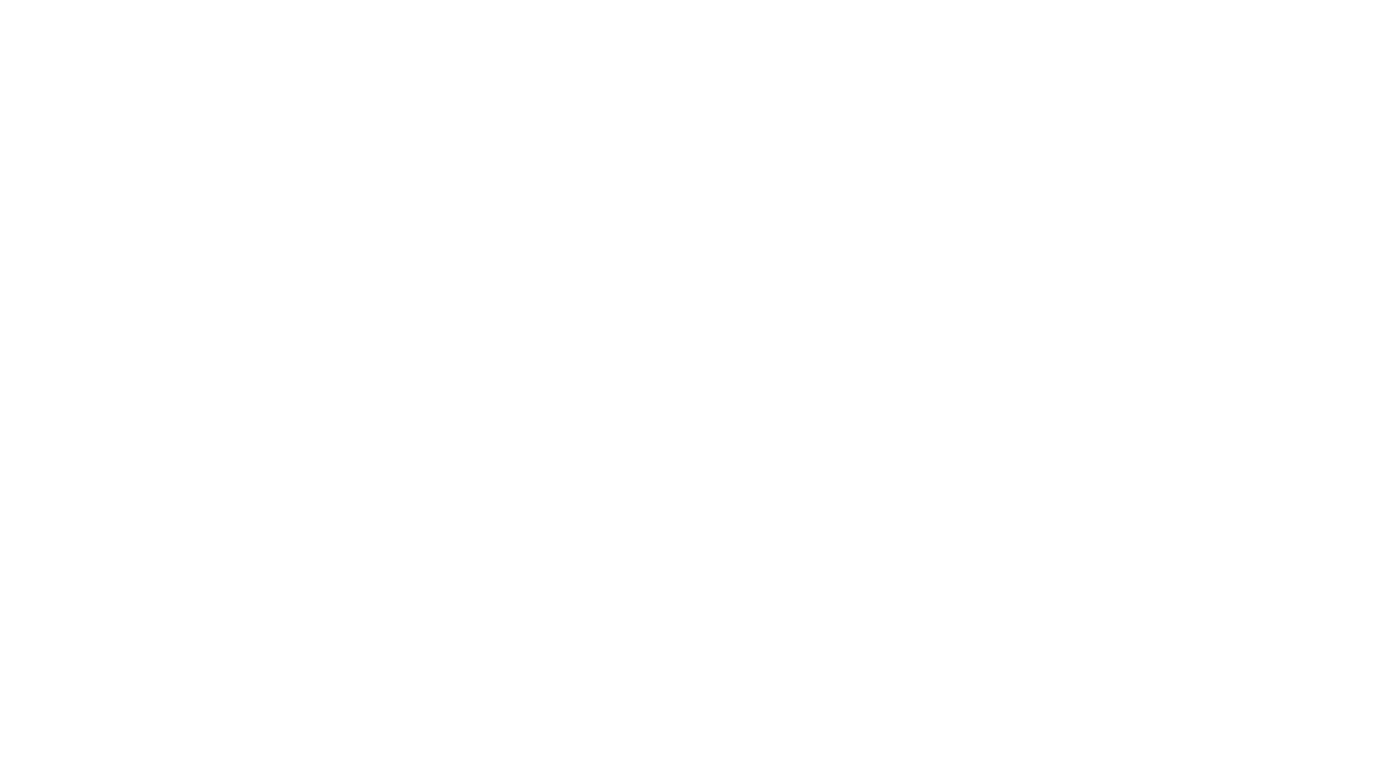 scroll, scrollTop: 0, scrollLeft: 0, axis: both 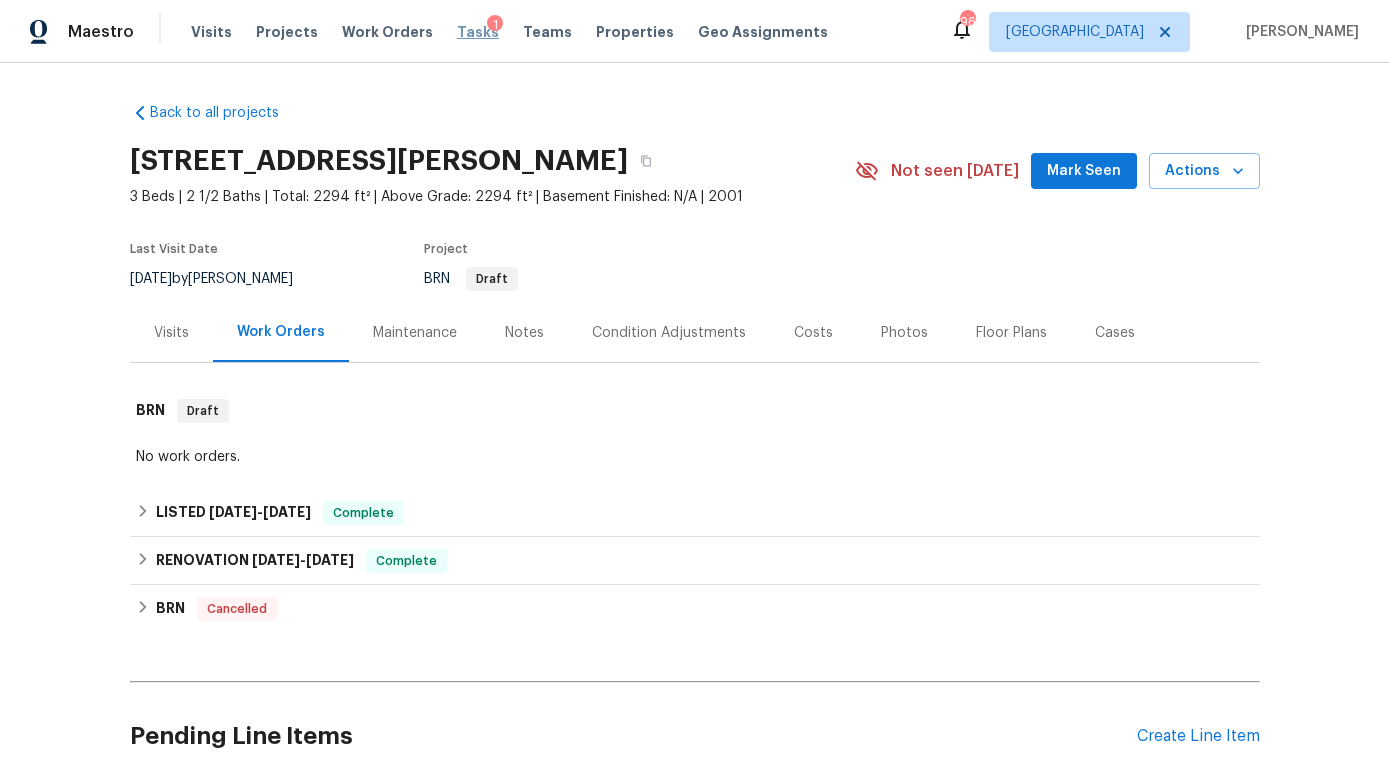 click on "Tasks" at bounding box center [478, 32] 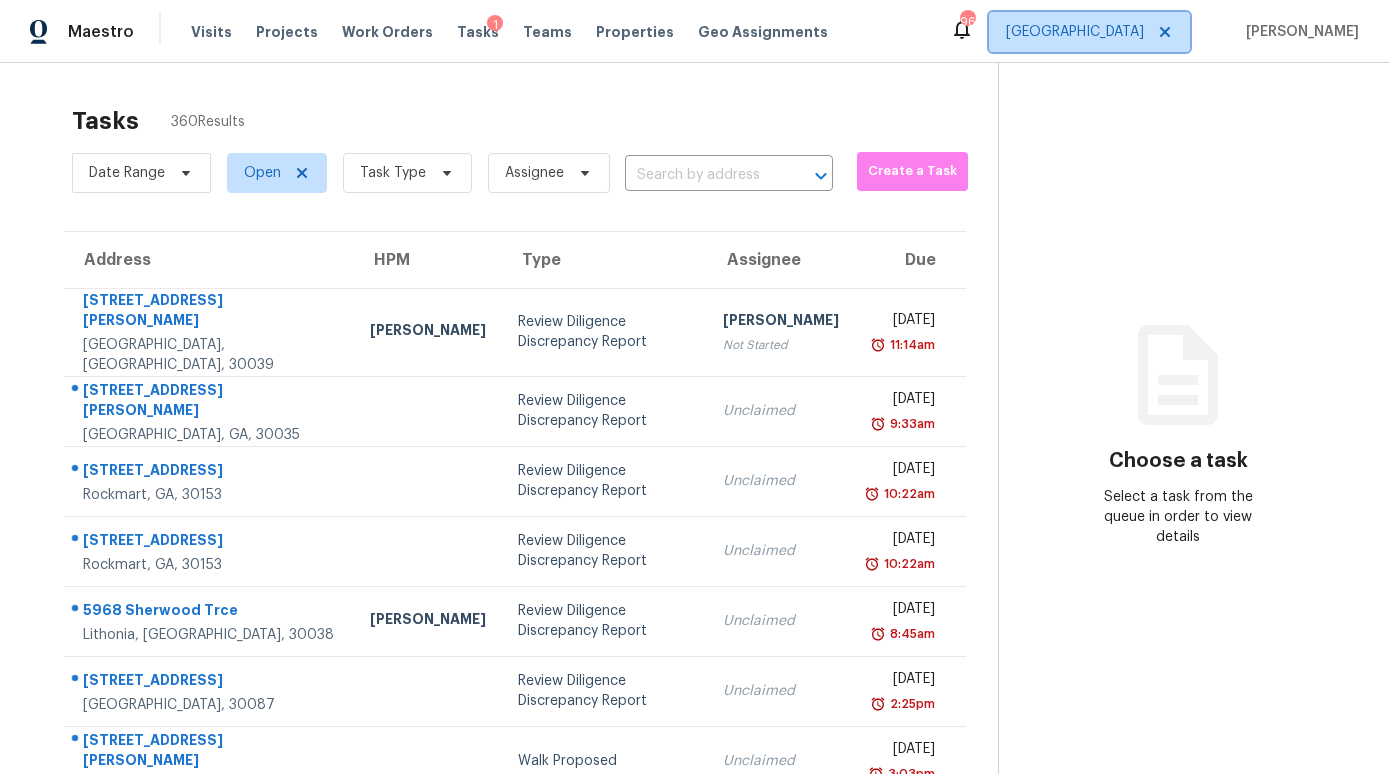 click on "[GEOGRAPHIC_DATA]" at bounding box center (1075, 32) 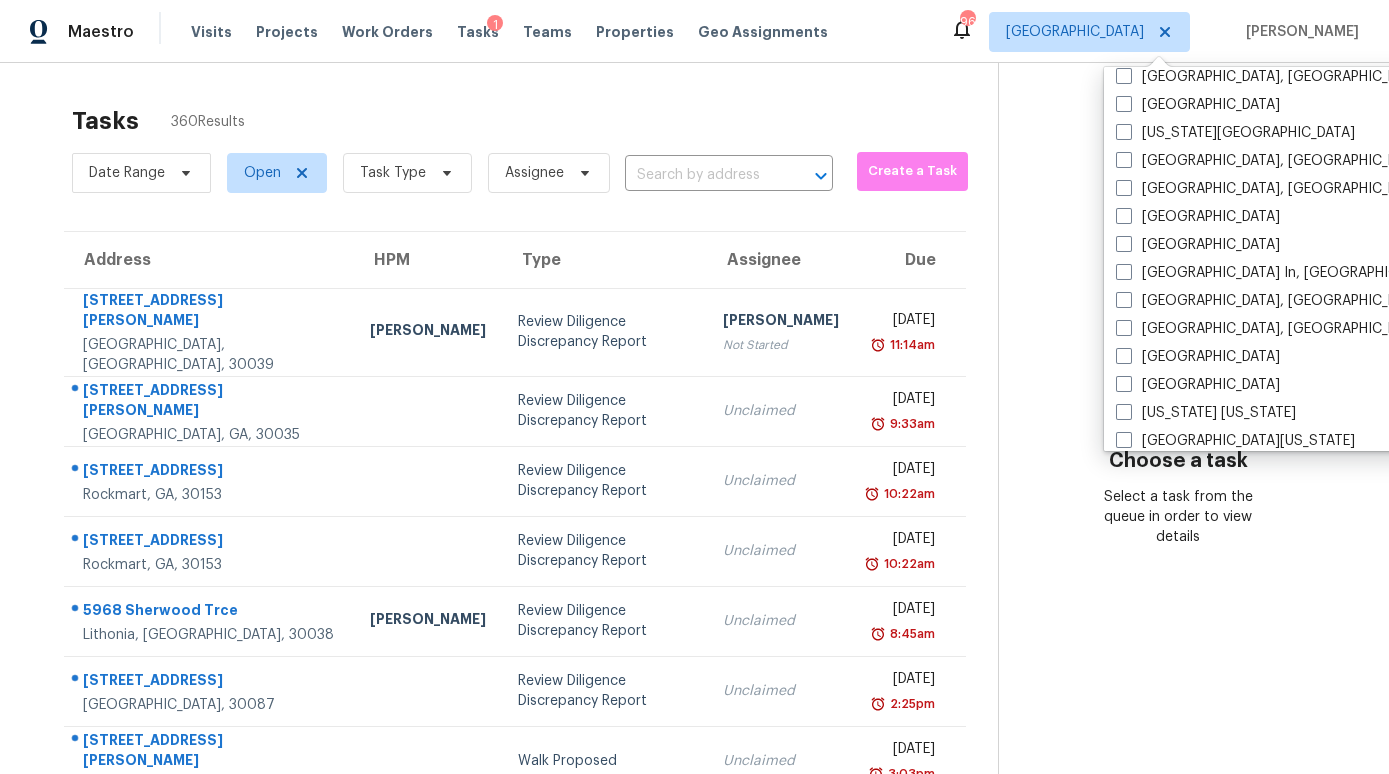 scroll, scrollTop: 735, scrollLeft: 0, axis: vertical 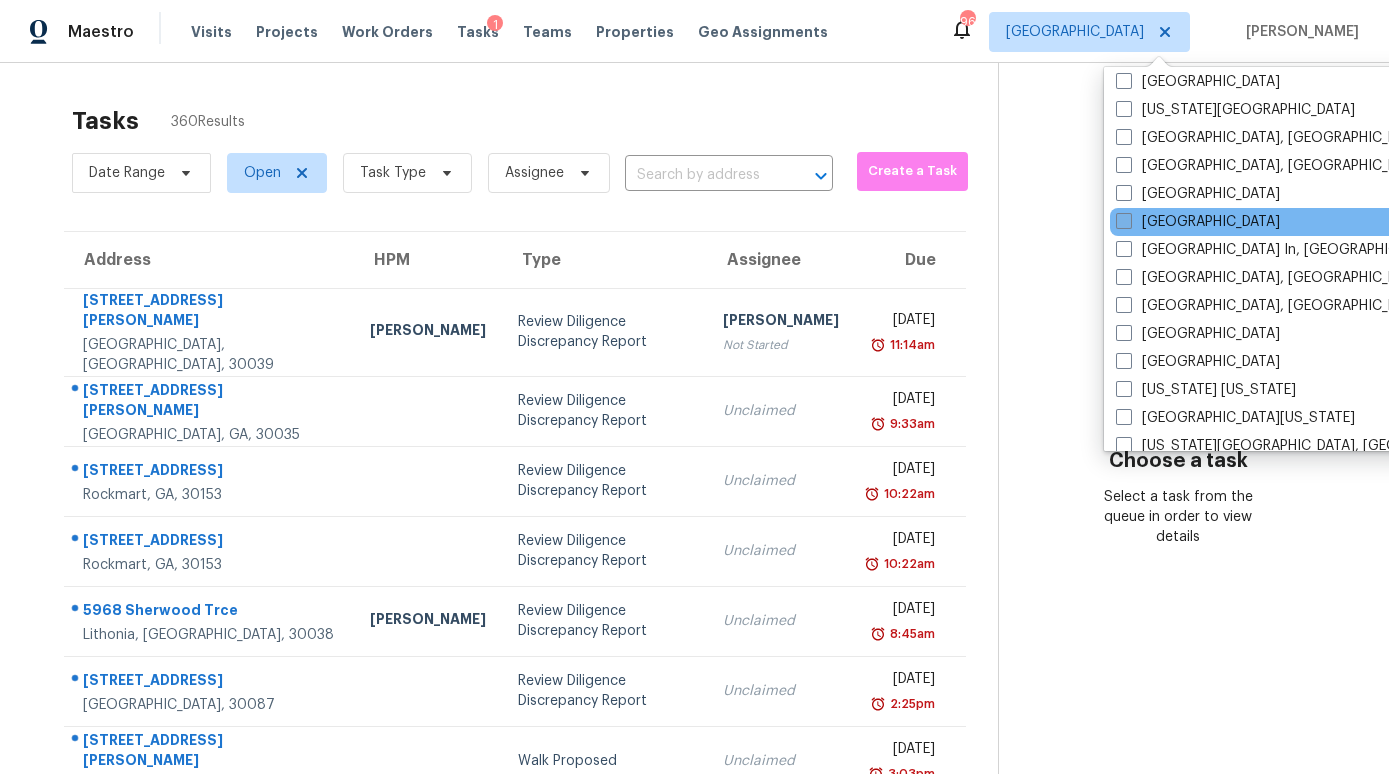 click on "[GEOGRAPHIC_DATA]" at bounding box center (1198, 222) 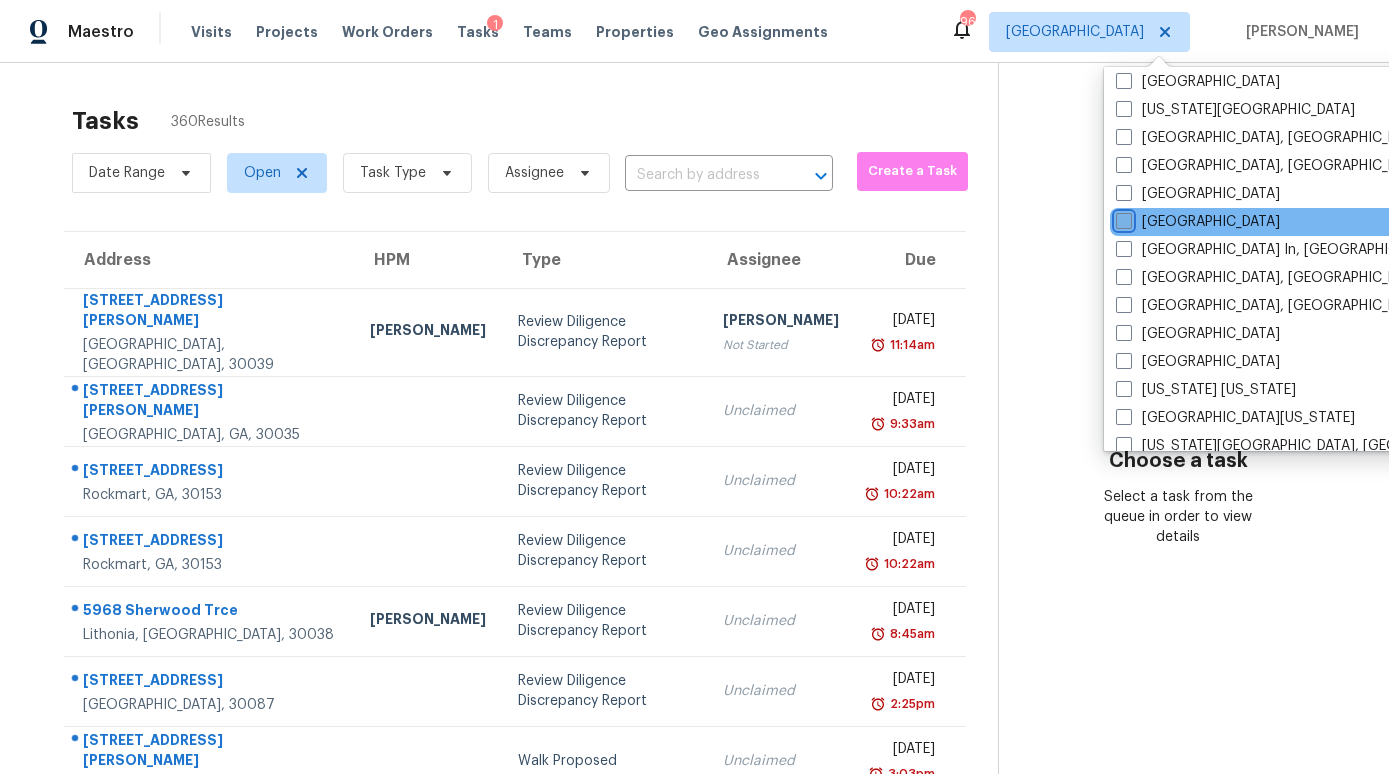 click on "[GEOGRAPHIC_DATA]" at bounding box center [1122, 218] 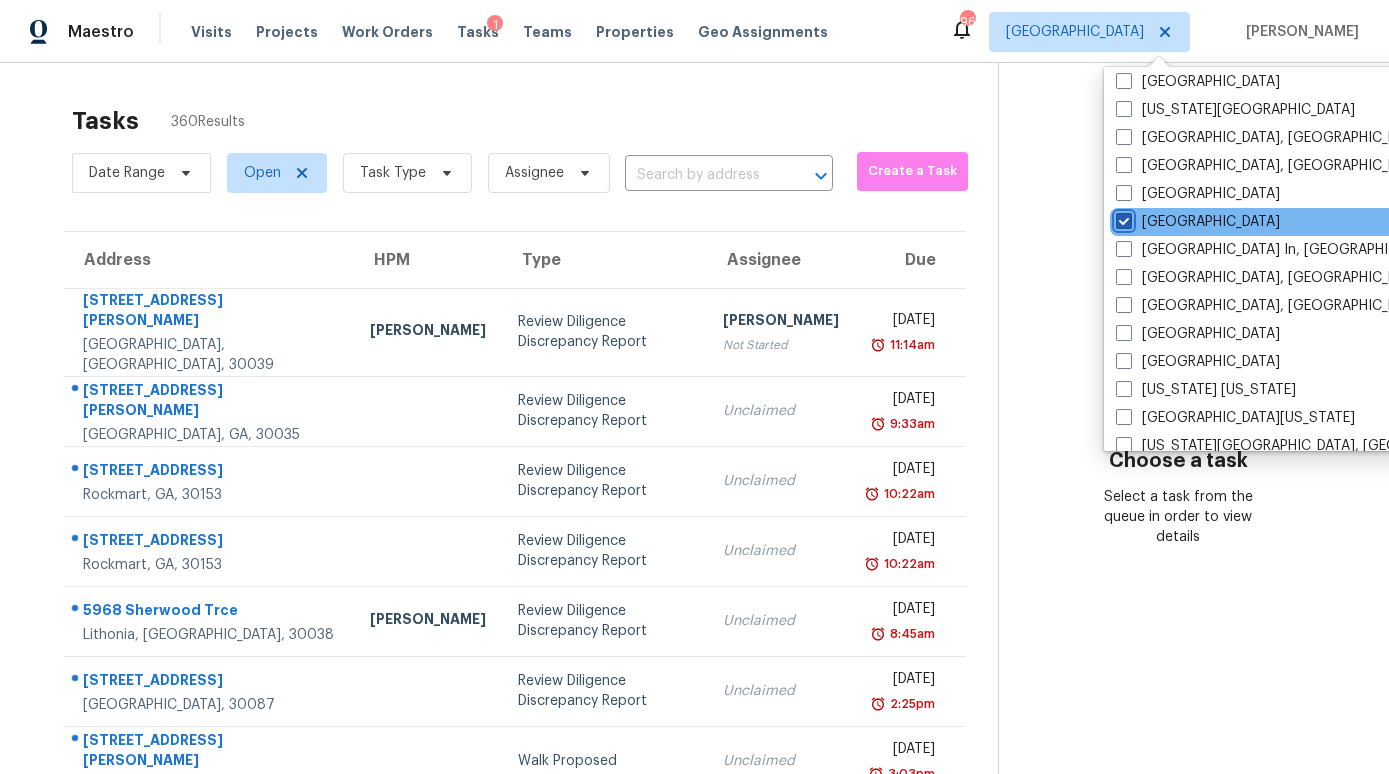 checkbox on "true" 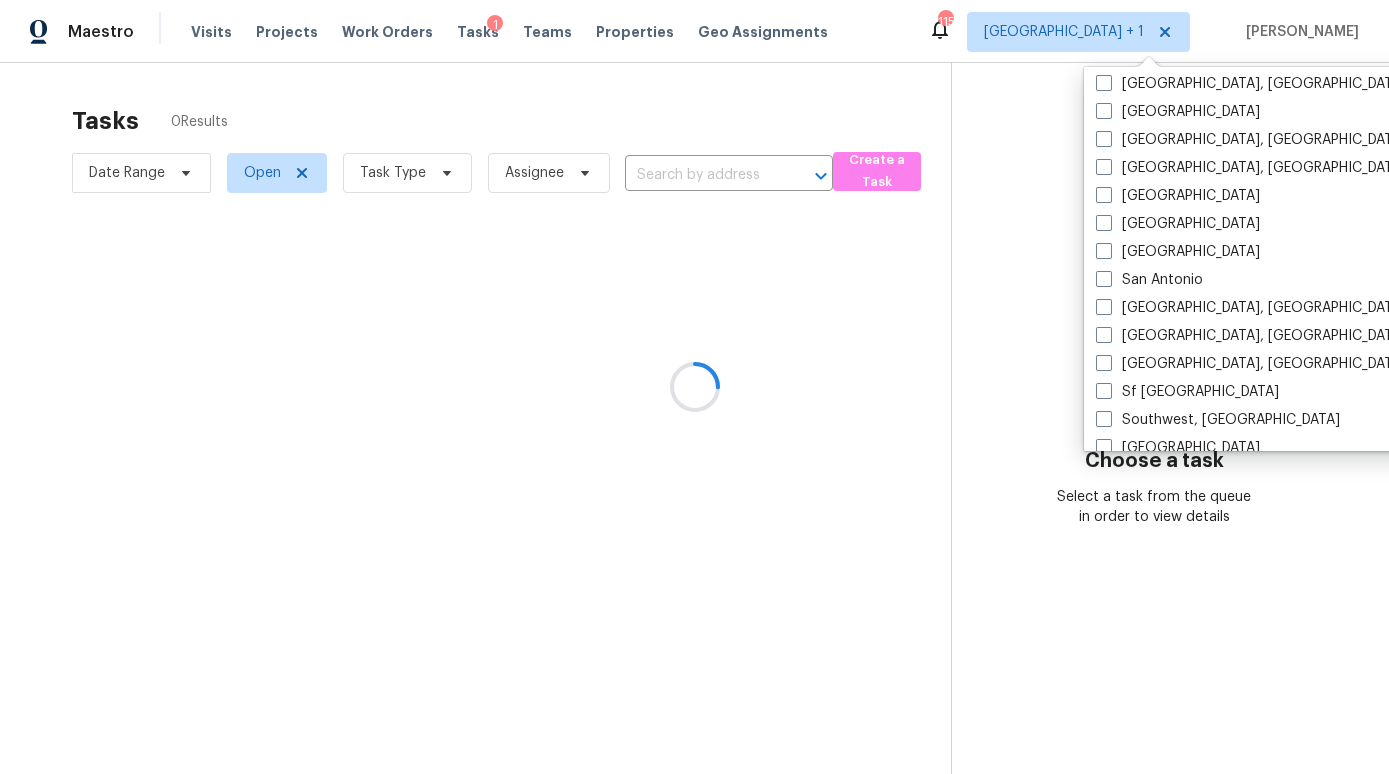 scroll, scrollTop: 1340, scrollLeft: 0, axis: vertical 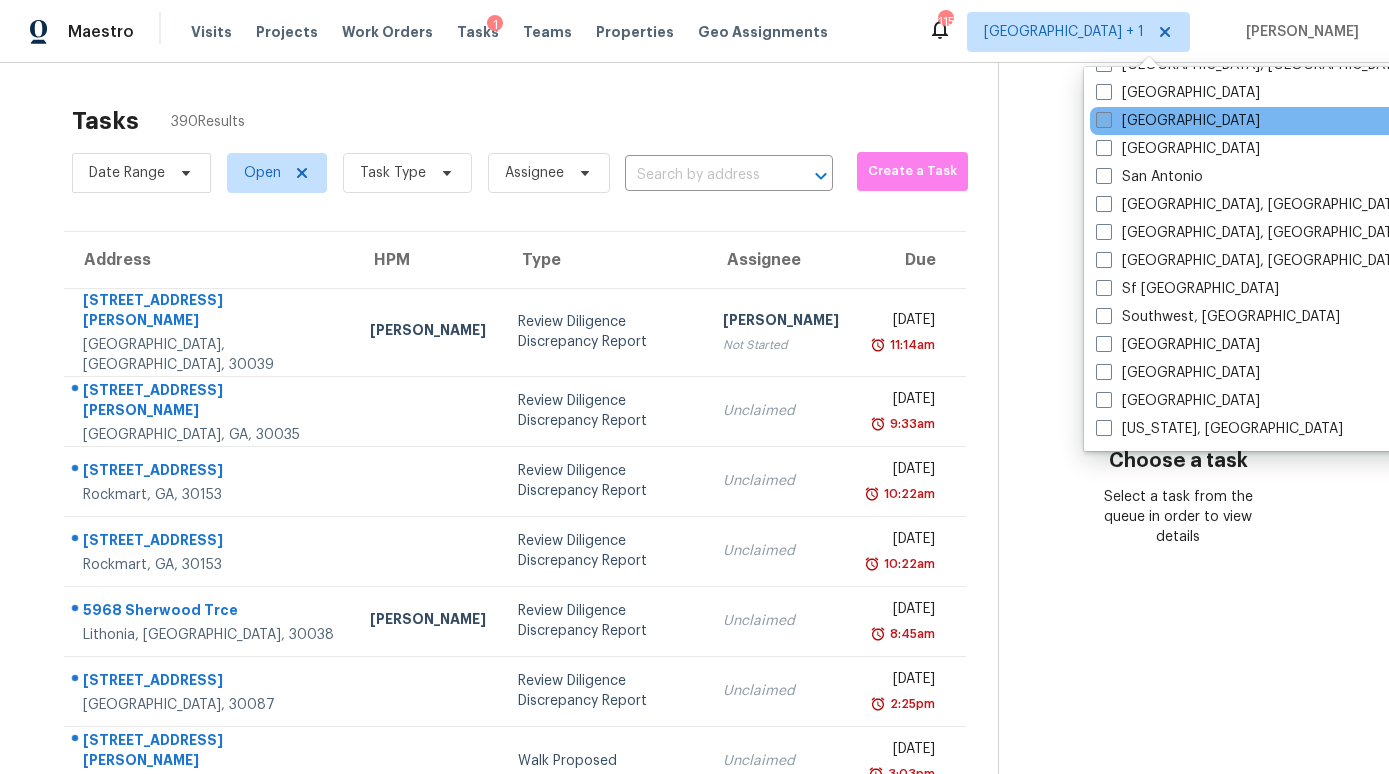 click on "[GEOGRAPHIC_DATA]" at bounding box center [1178, 121] 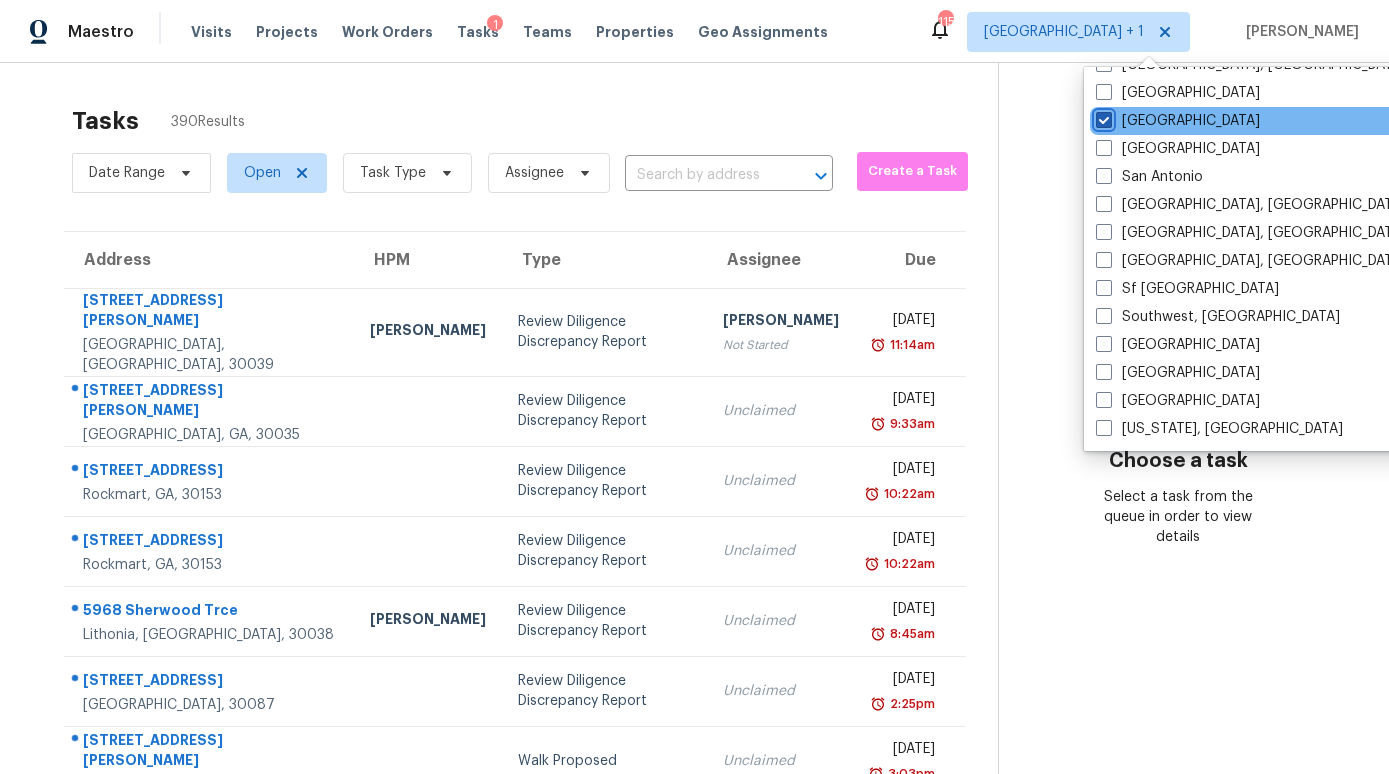 checkbox on "true" 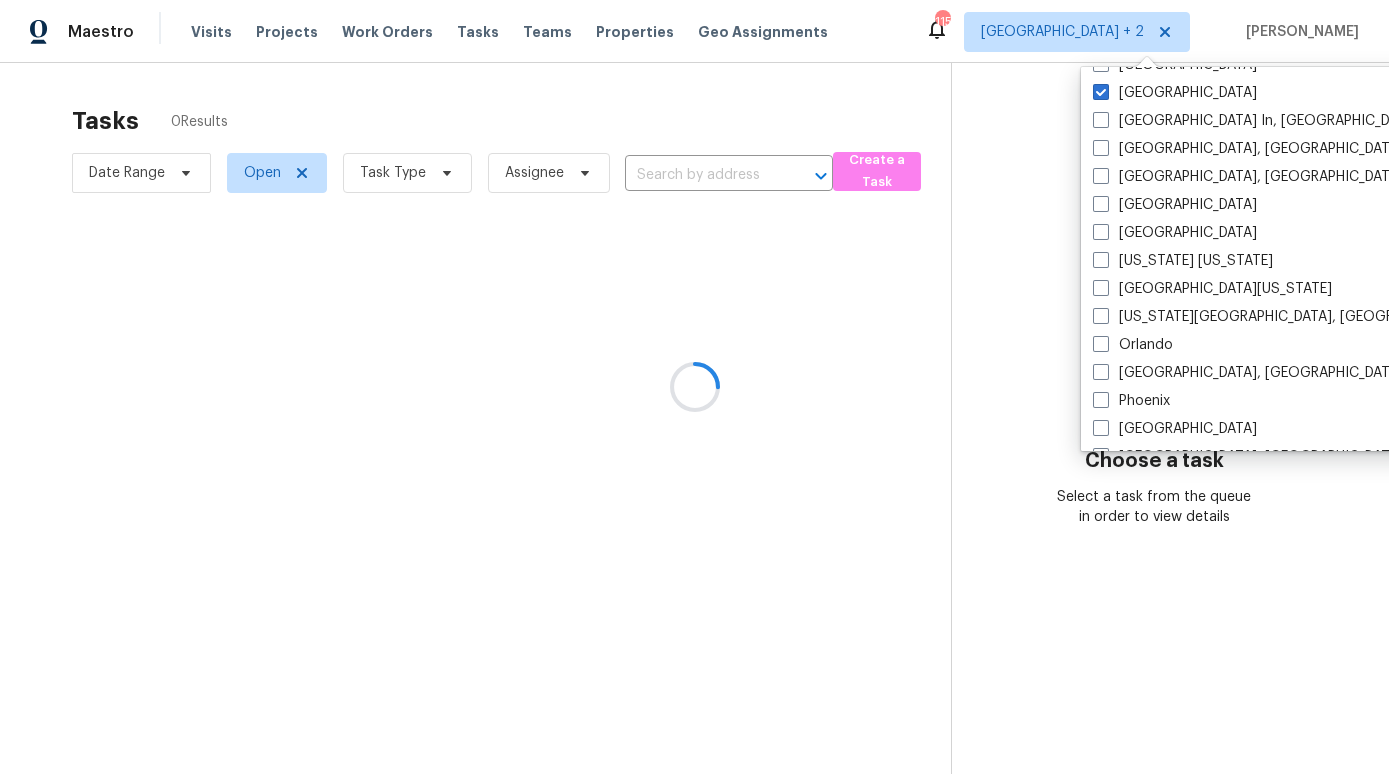 scroll, scrollTop: 0, scrollLeft: 0, axis: both 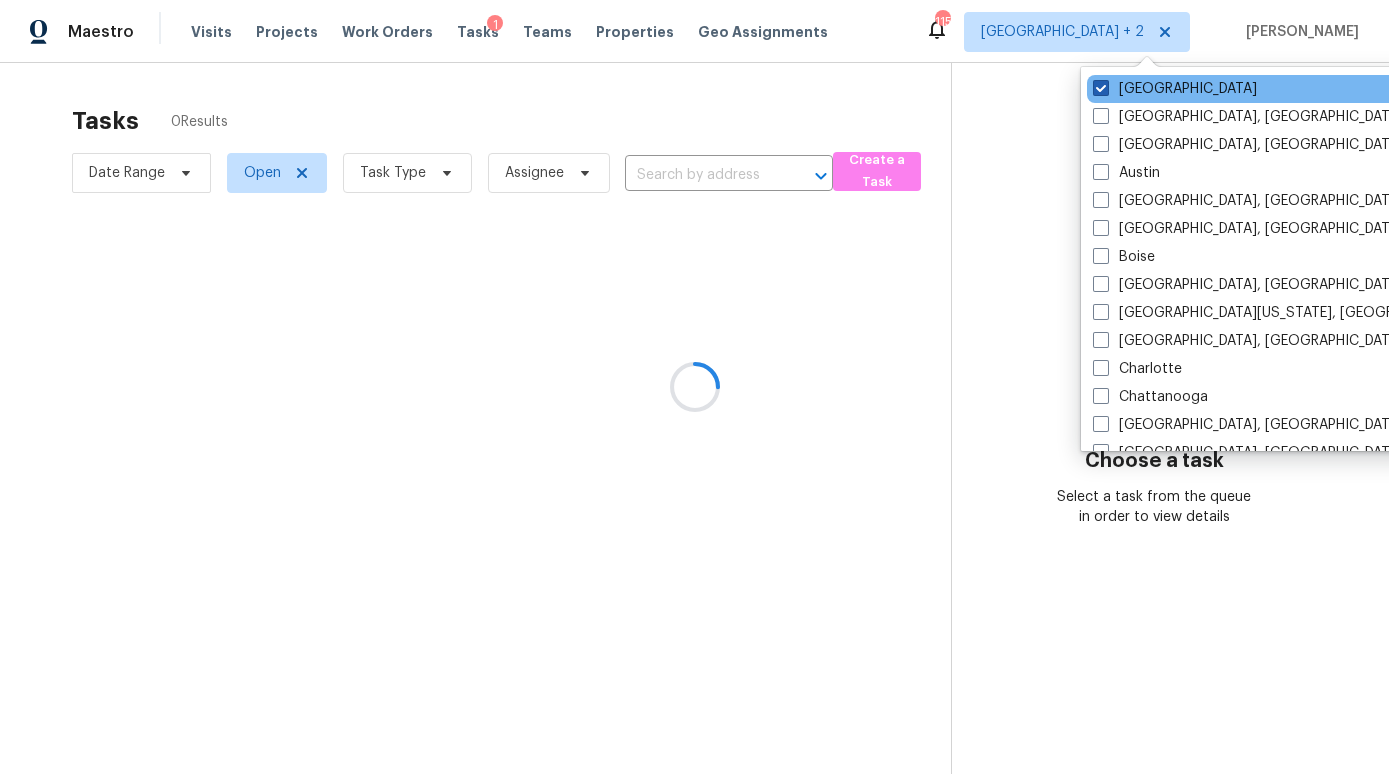 click on "[GEOGRAPHIC_DATA]" at bounding box center [1175, 89] 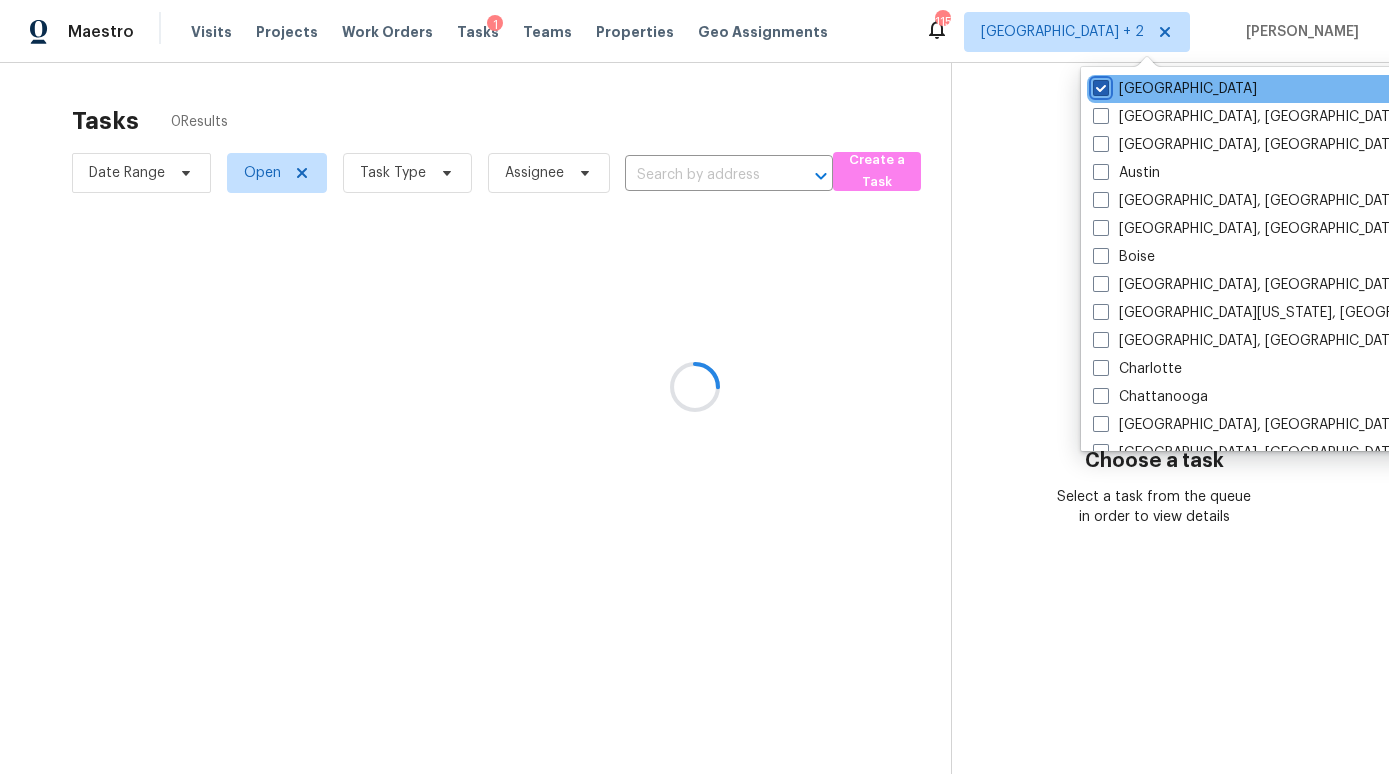 click on "[GEOGRAPHIC_DATA]" at bounding box center (1099, 85) 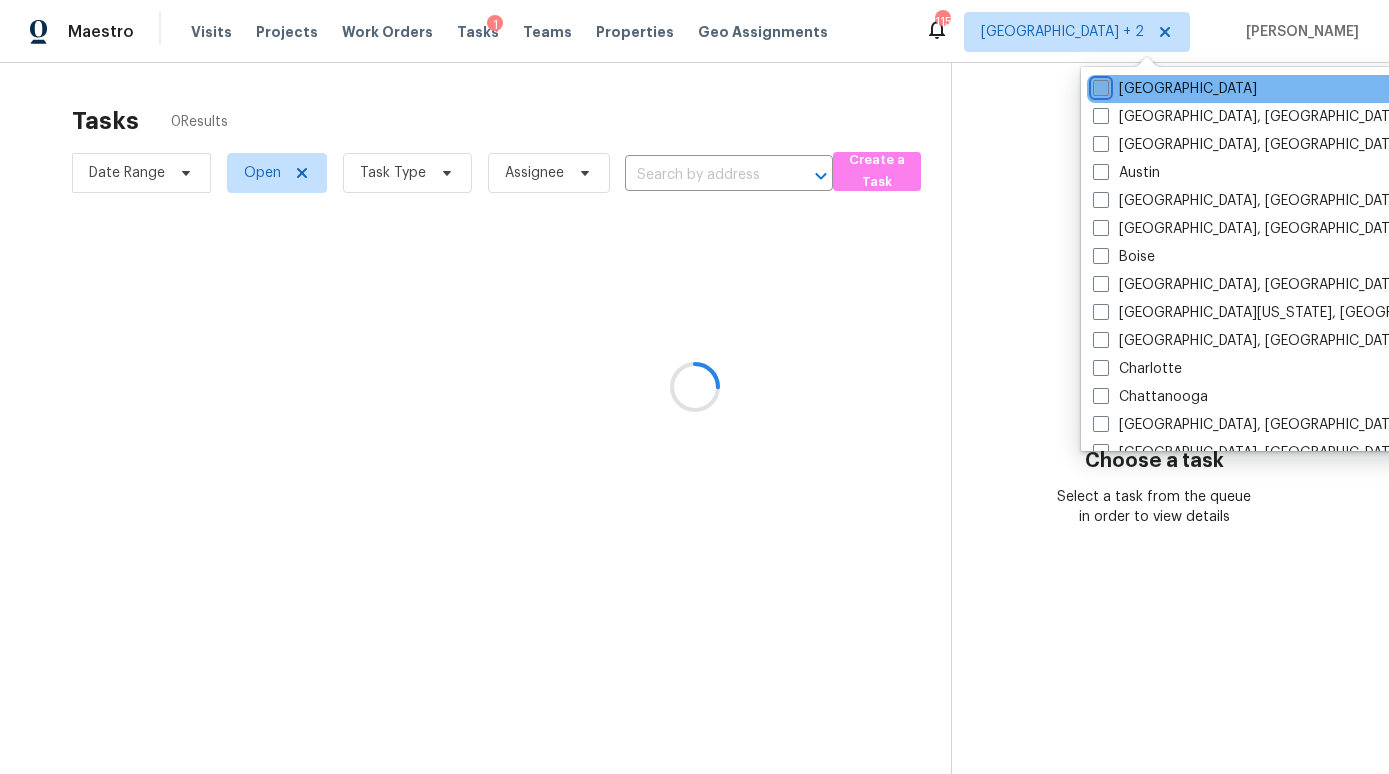checkbox on "false" 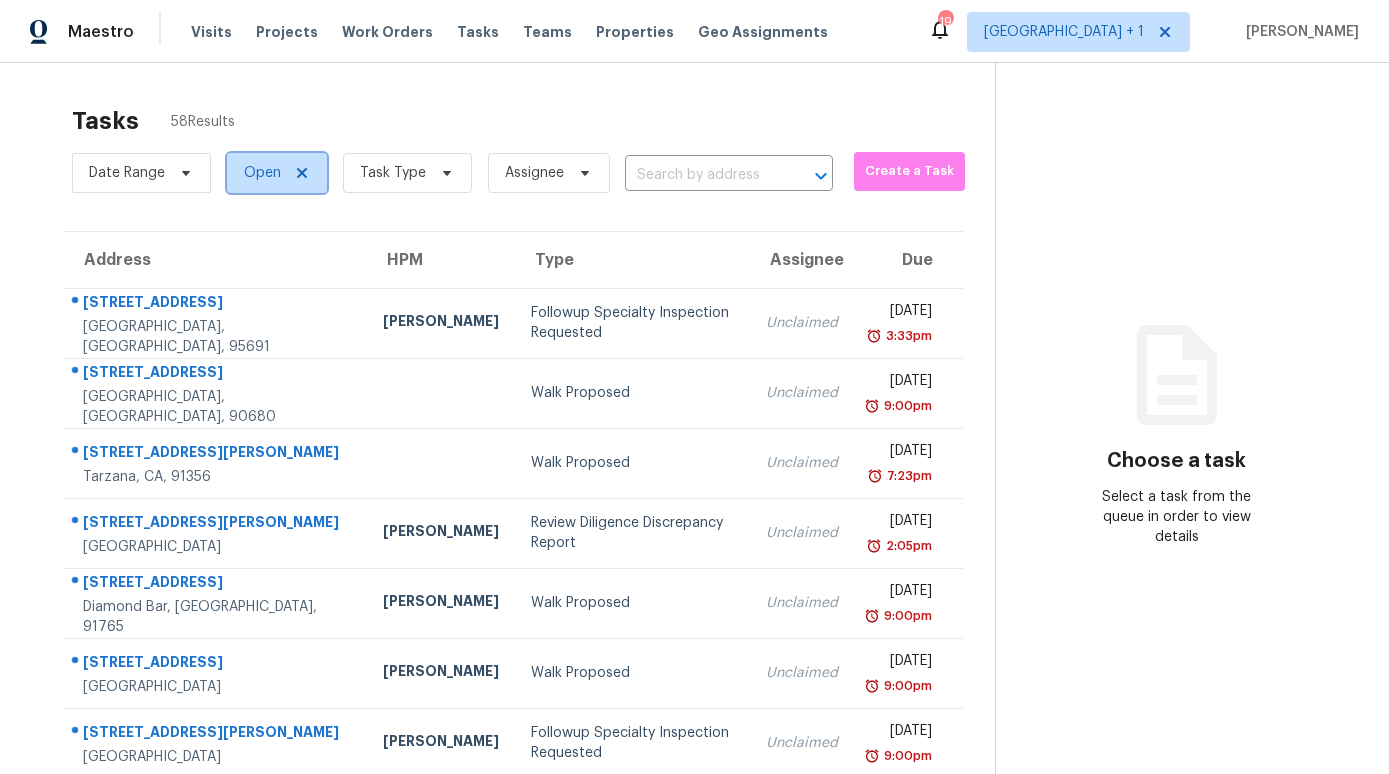 click on "Open" at bounding box center [262, 173] 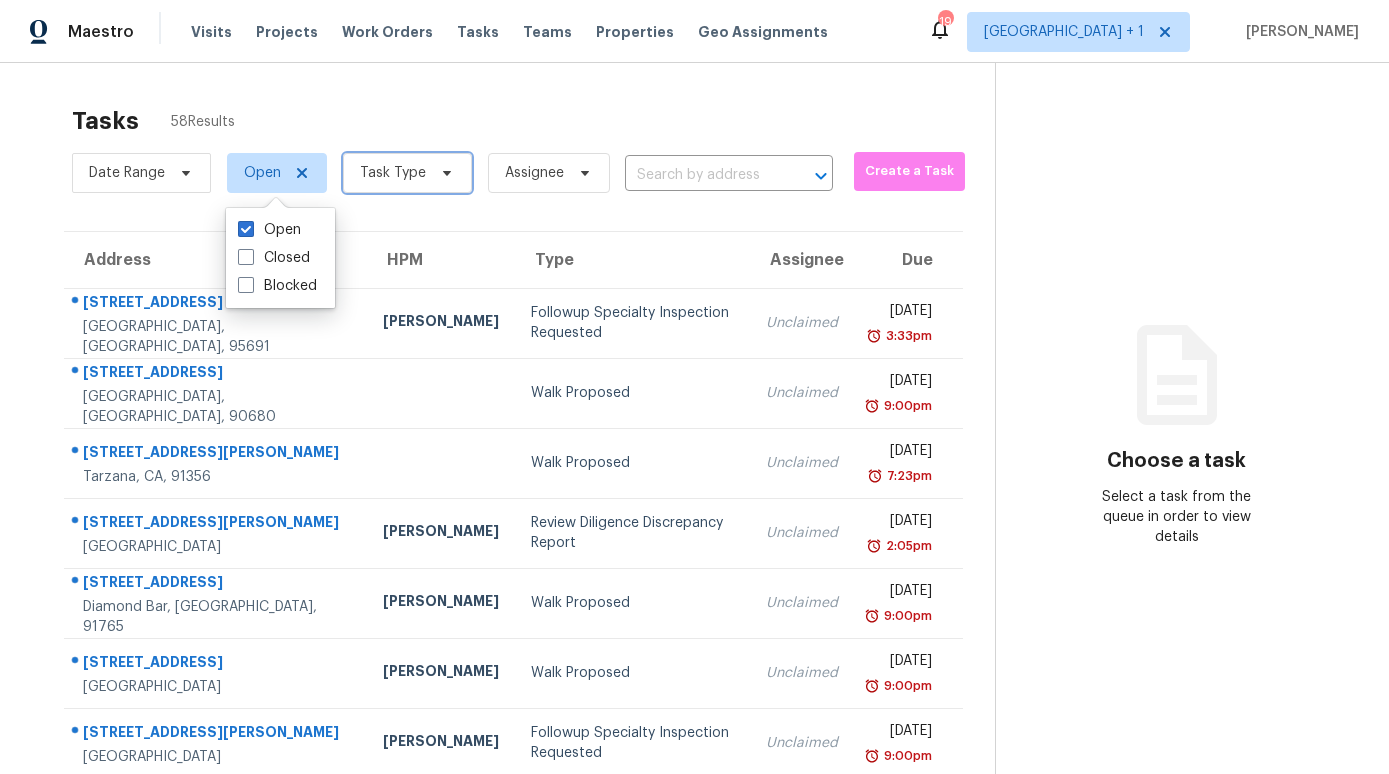click on "Task Type" at bounding box center [393, 173] 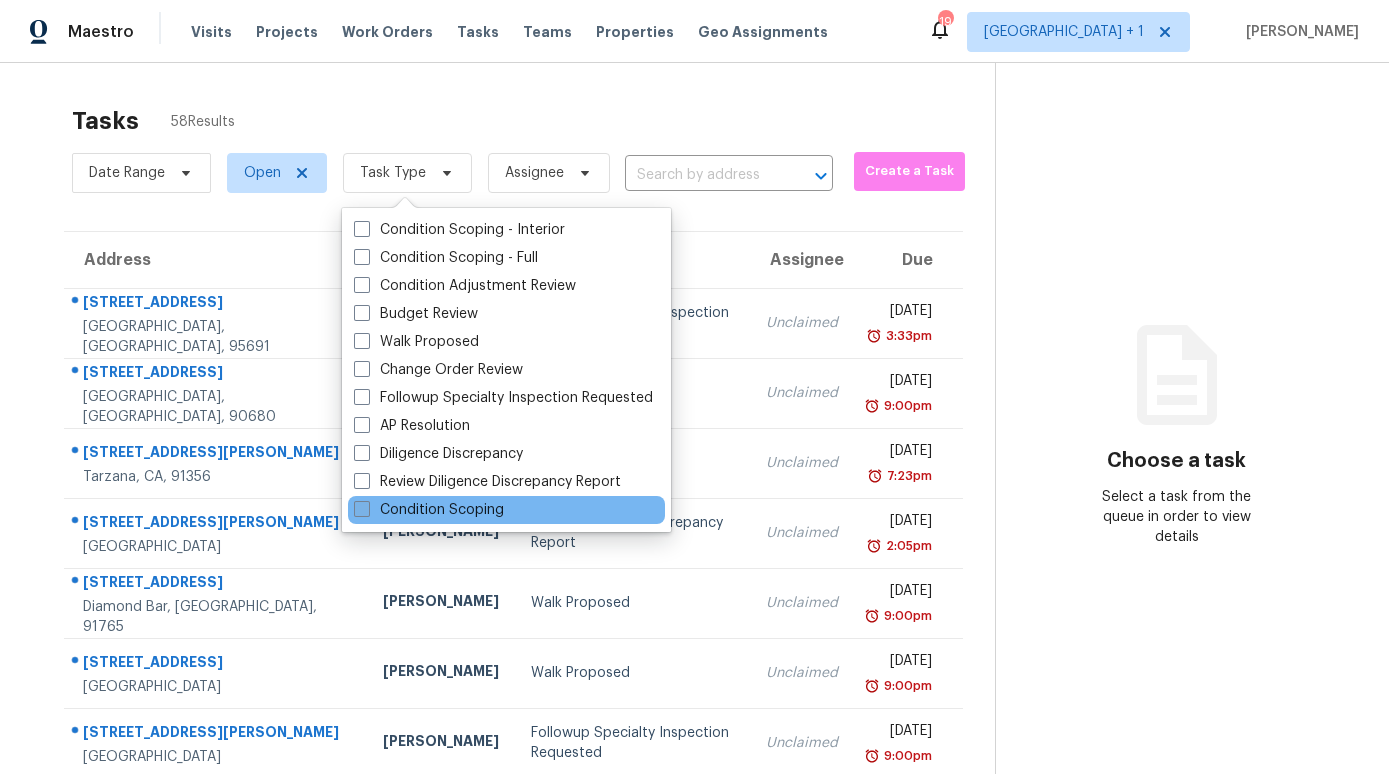 click on "Condition Scoping" at bounding box center [429, 510] 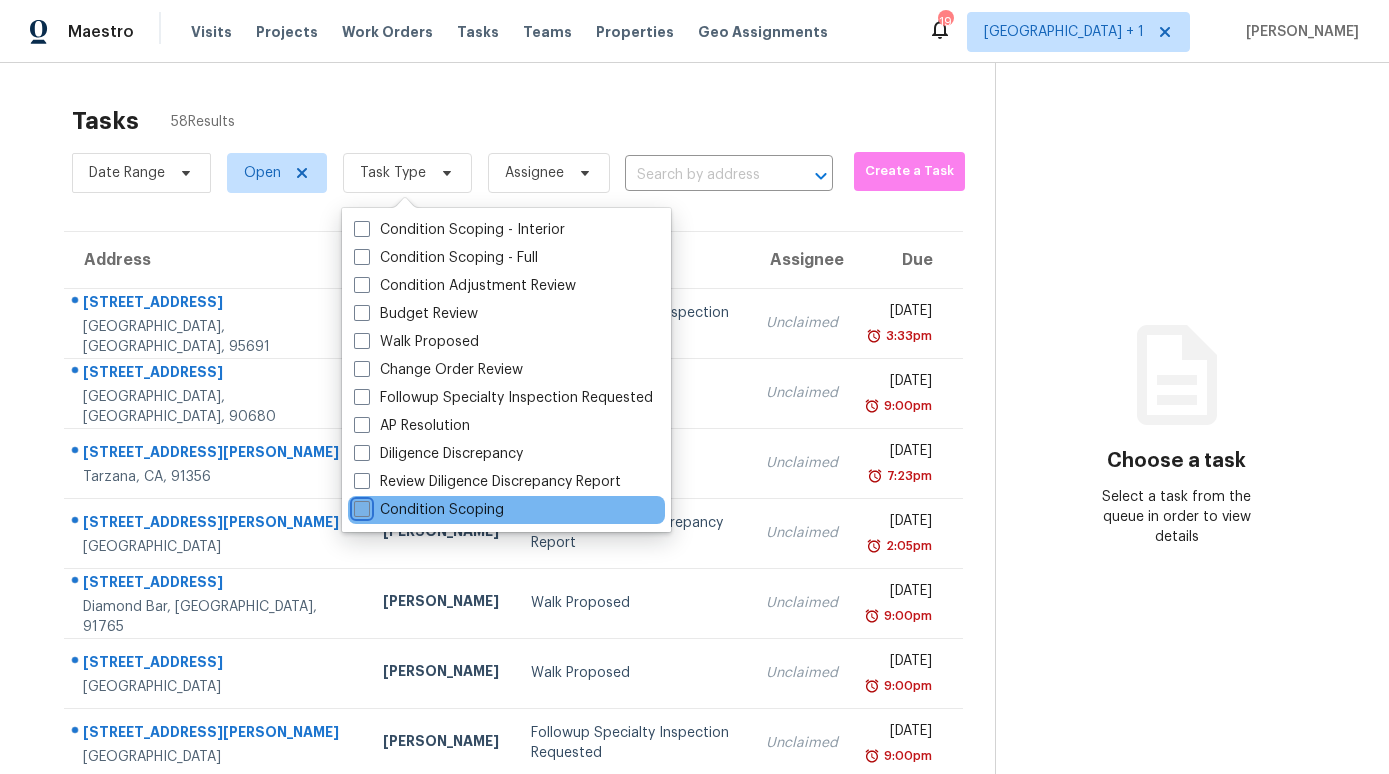 click on "Condition Scoping" at bounding box center [360, 506] 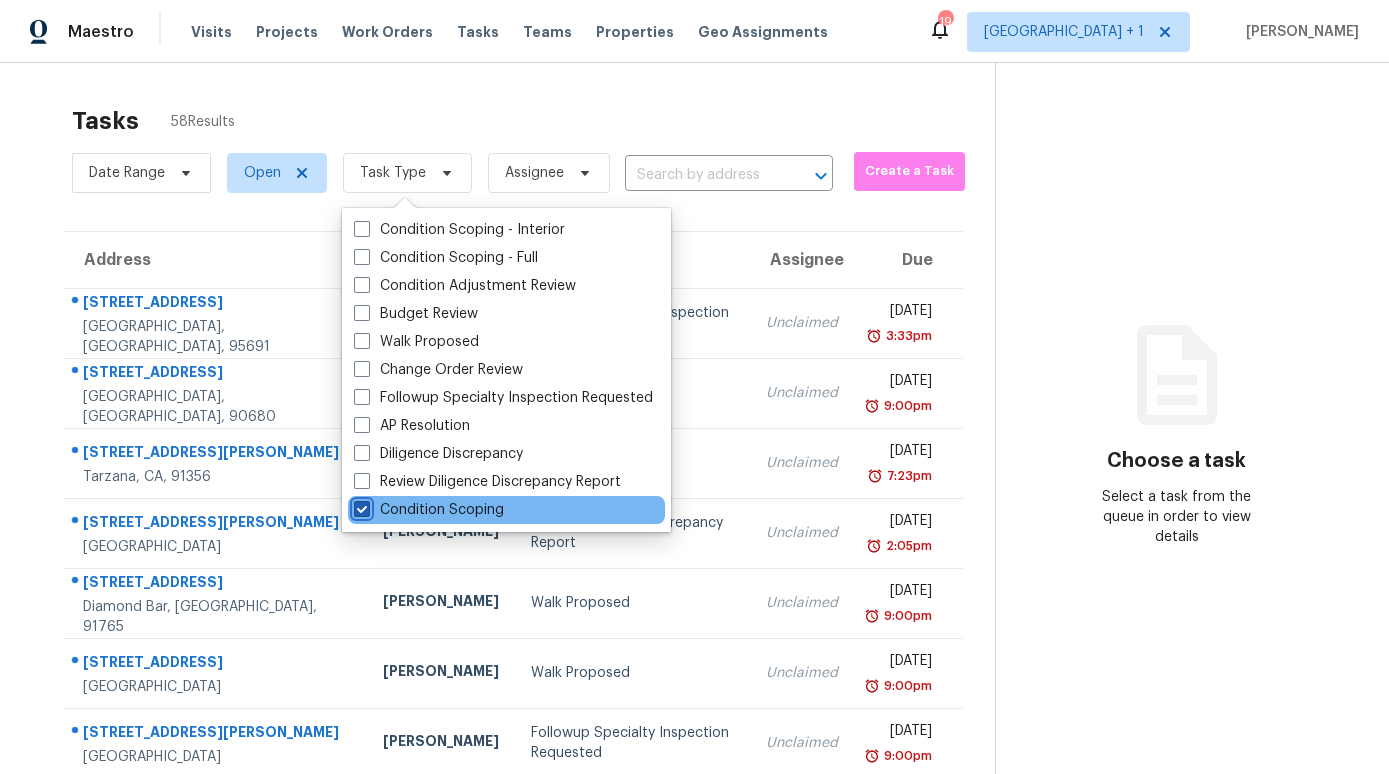 checkbox on "true" 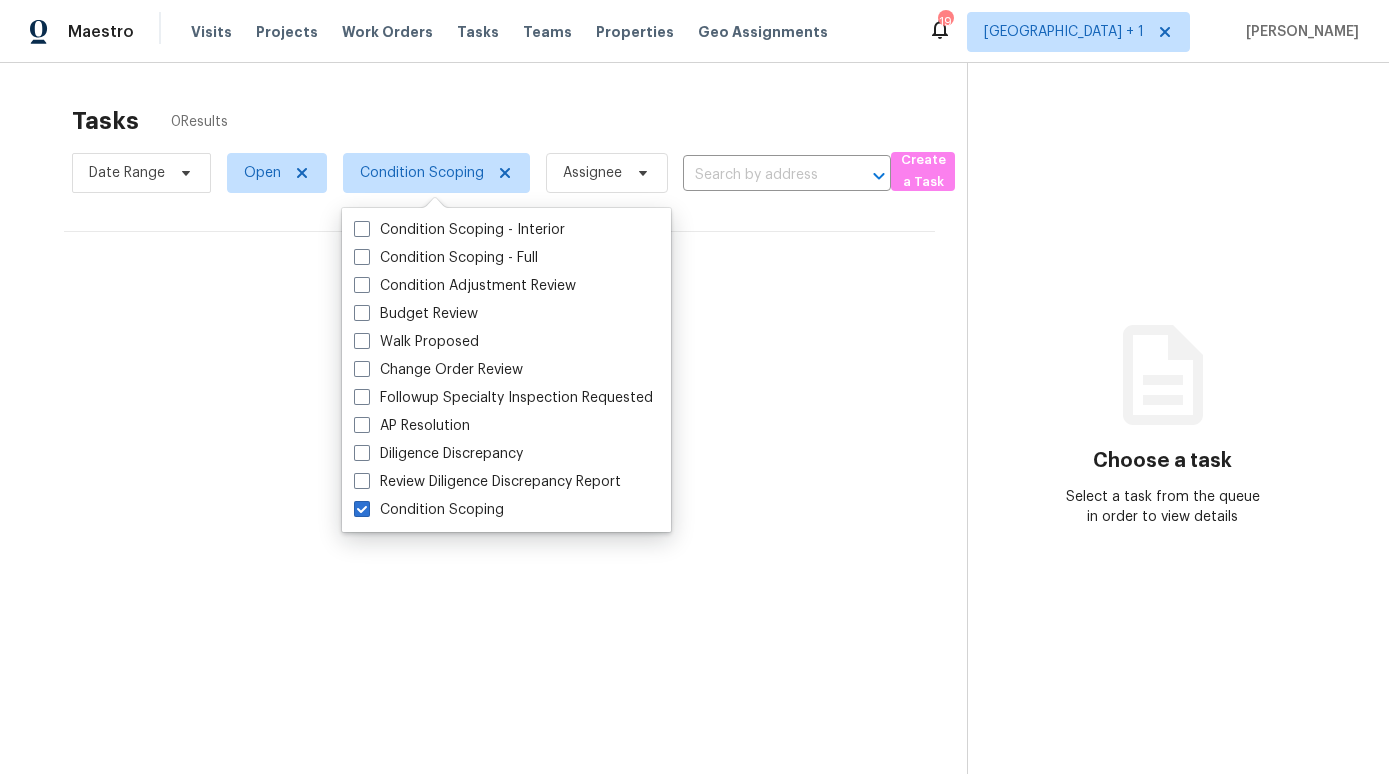 click on "Tasks 0  Results Date Range Open Condition Scoping Assignee ​ Create a Task No tasks found Choose a task Select a task from the queue in order to view details" at bounding box center [694, 450] 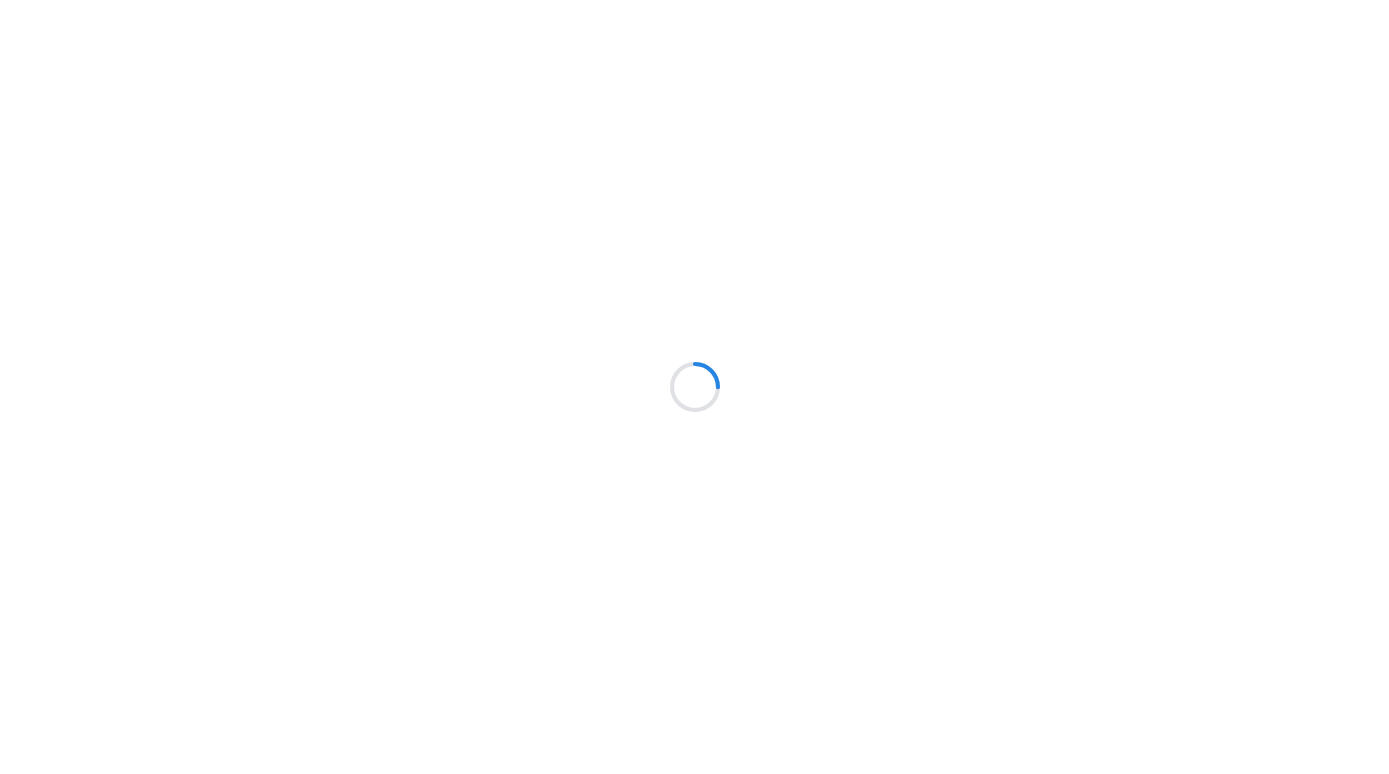 scroll, scrollTop: 0, scrollLeft: 0, axis: both 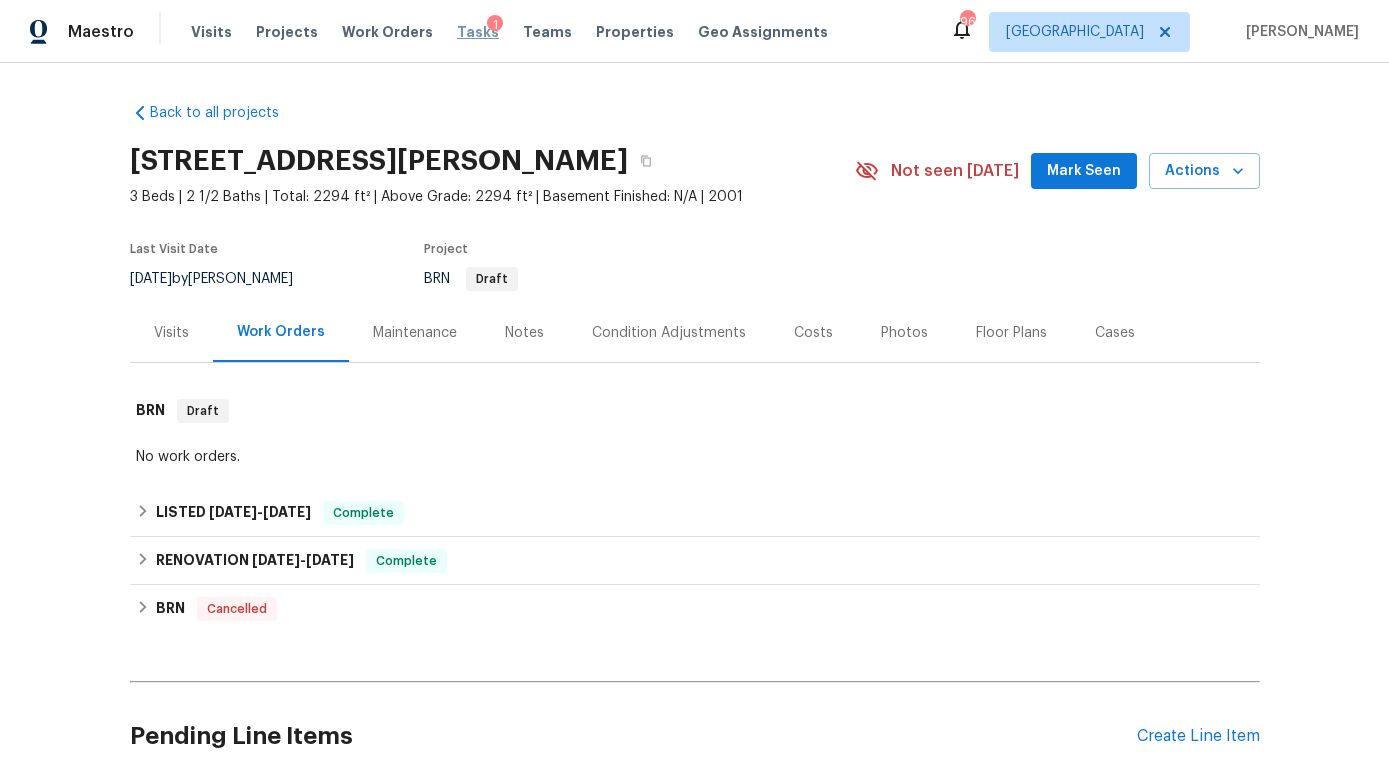 click on "Tasks" at bounding box center [478, 32] 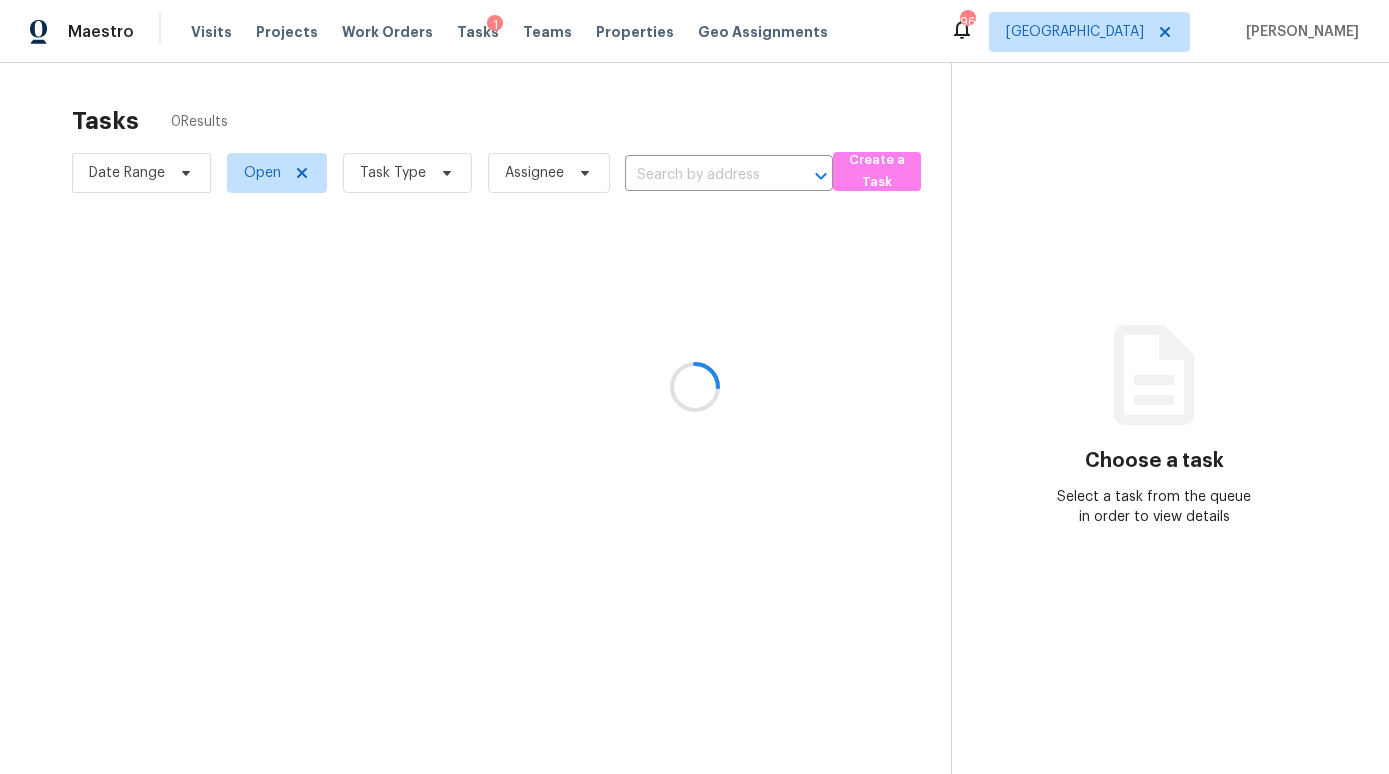 click at bounding box center (694, 387) 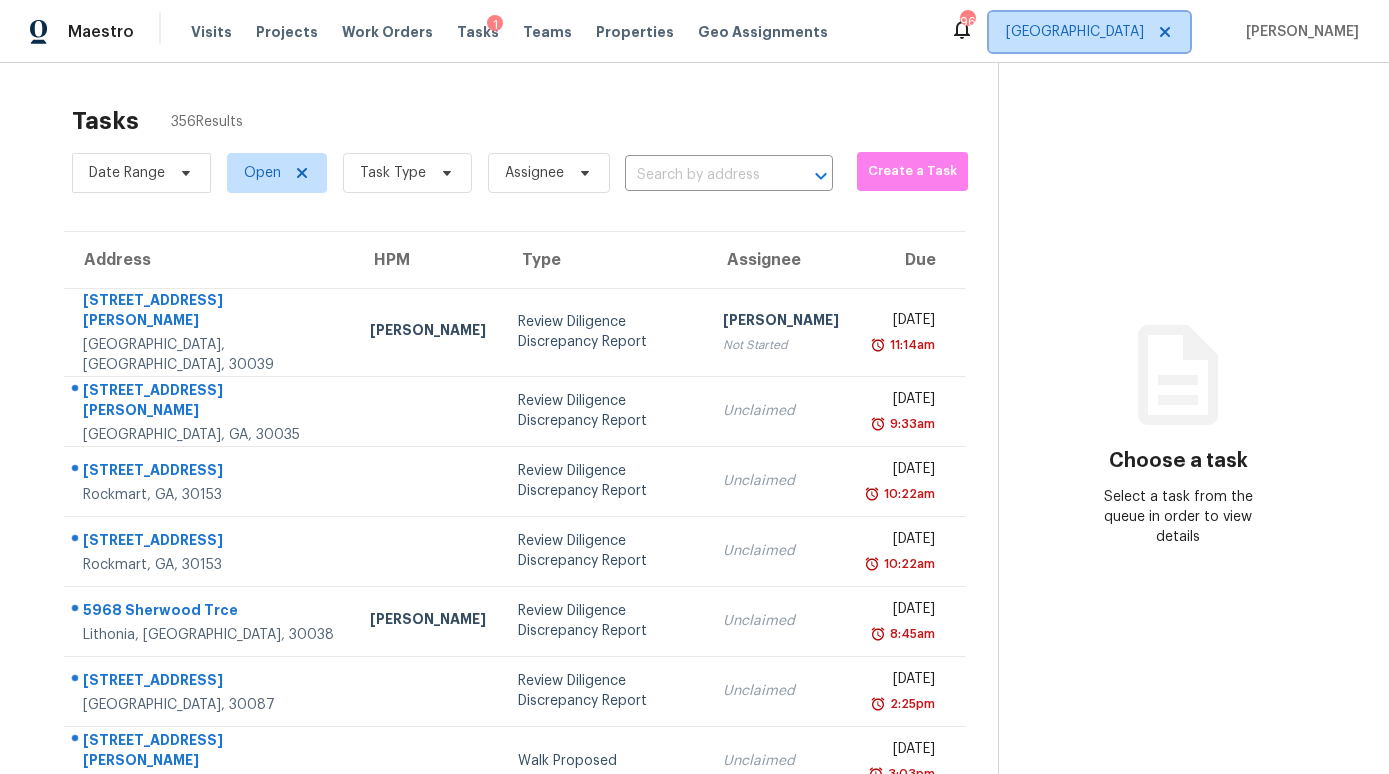 click on "[GEOGRAPHIC_DATA]" at bounding box center (1075, 32) 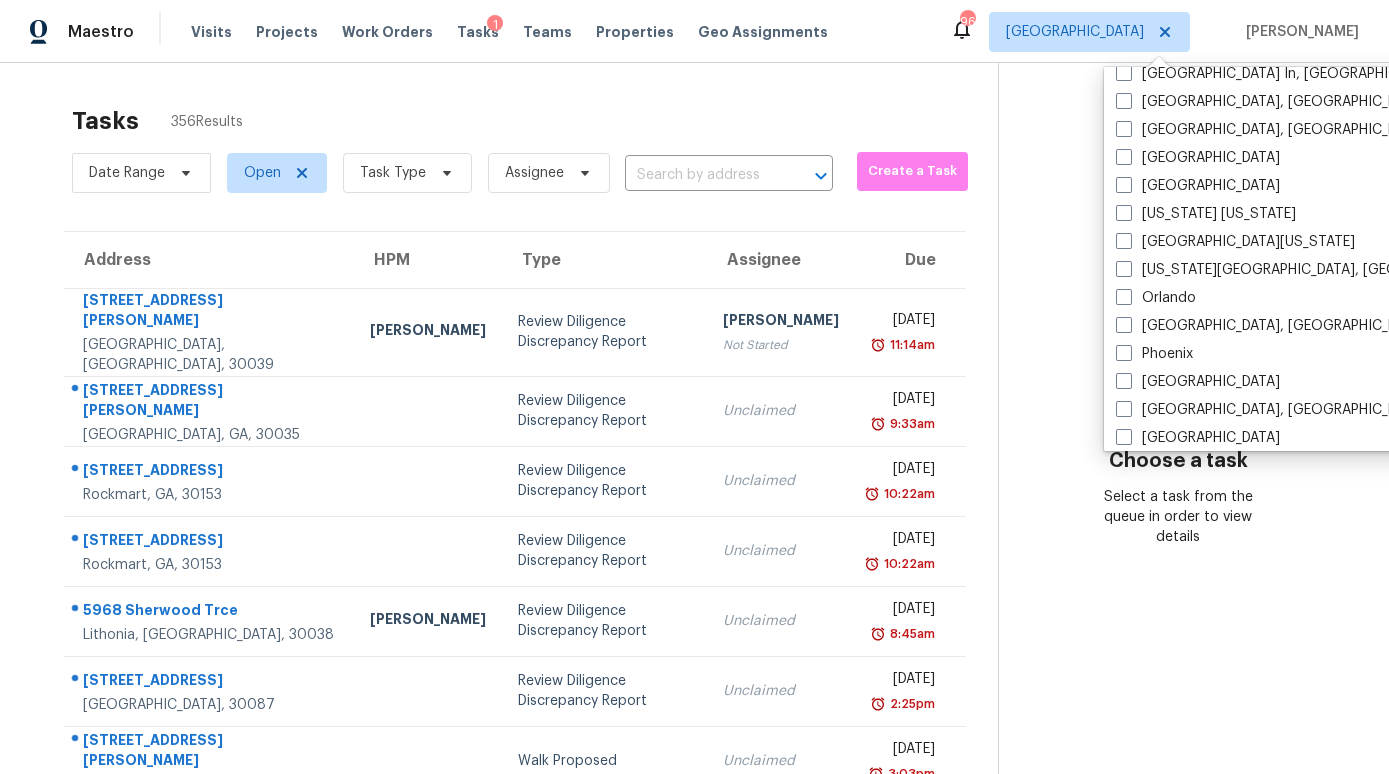 scroll, scrollTop: 879, scrollLeft: 0, axis: vertical 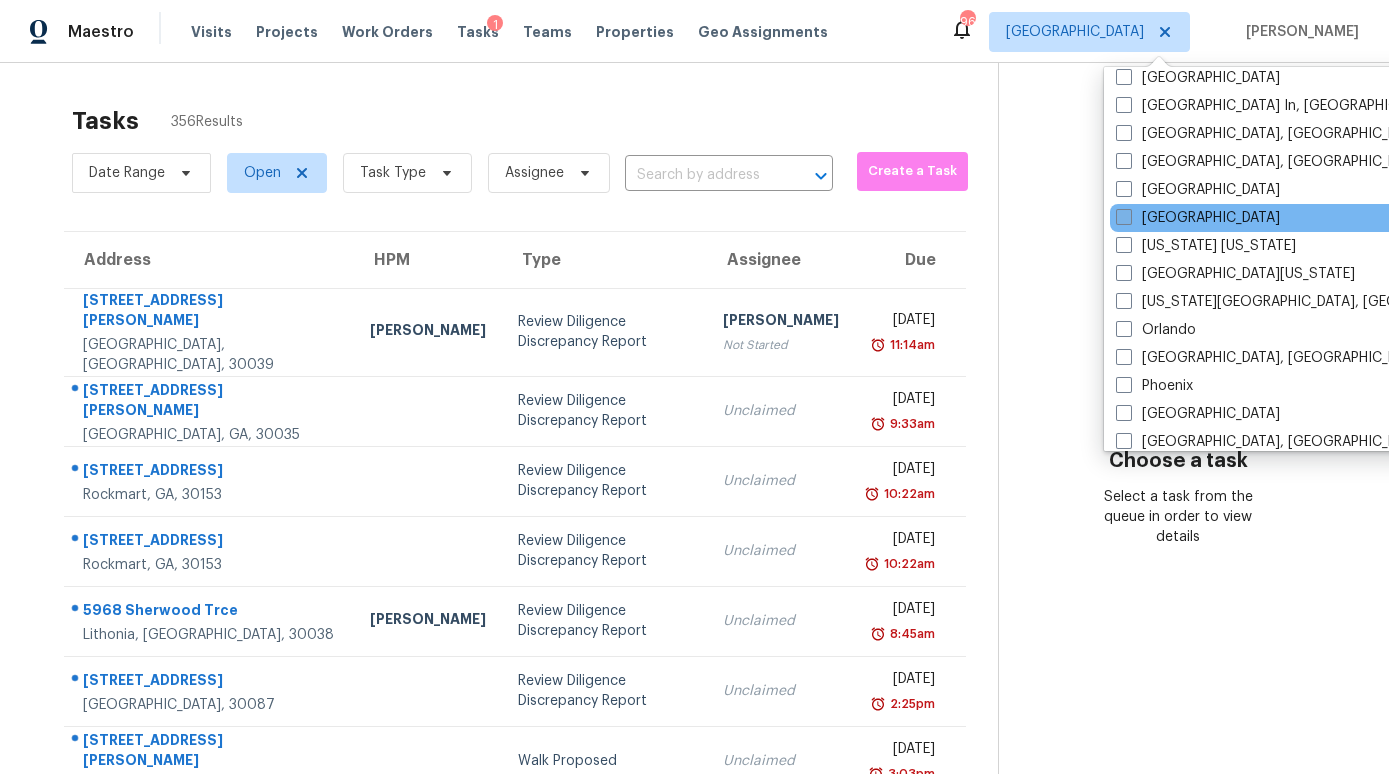 click on "[GEOGRAPHIC_DATA]" at bounding box center [1198, 218] 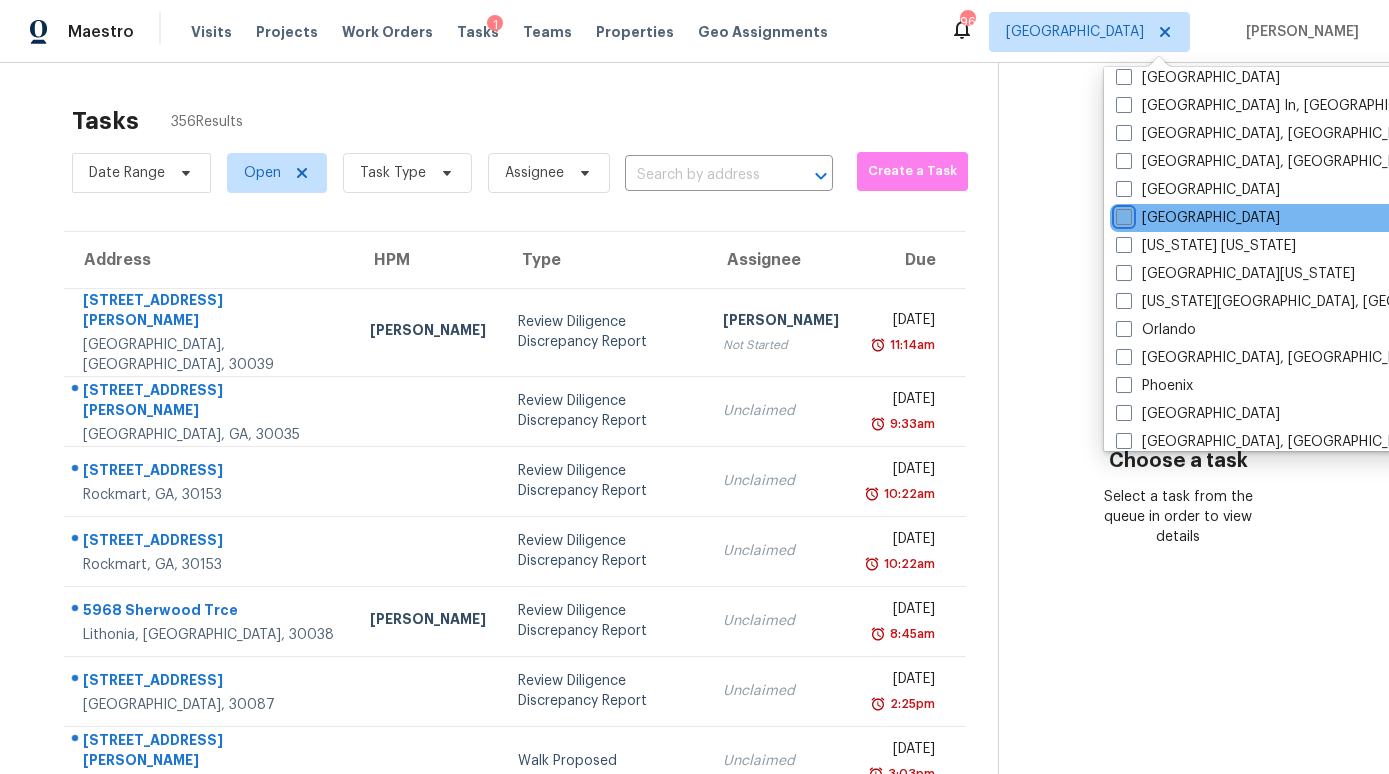 click on "[GEOGRAPHIC_DATA]" at bounding box center (1122, 214) 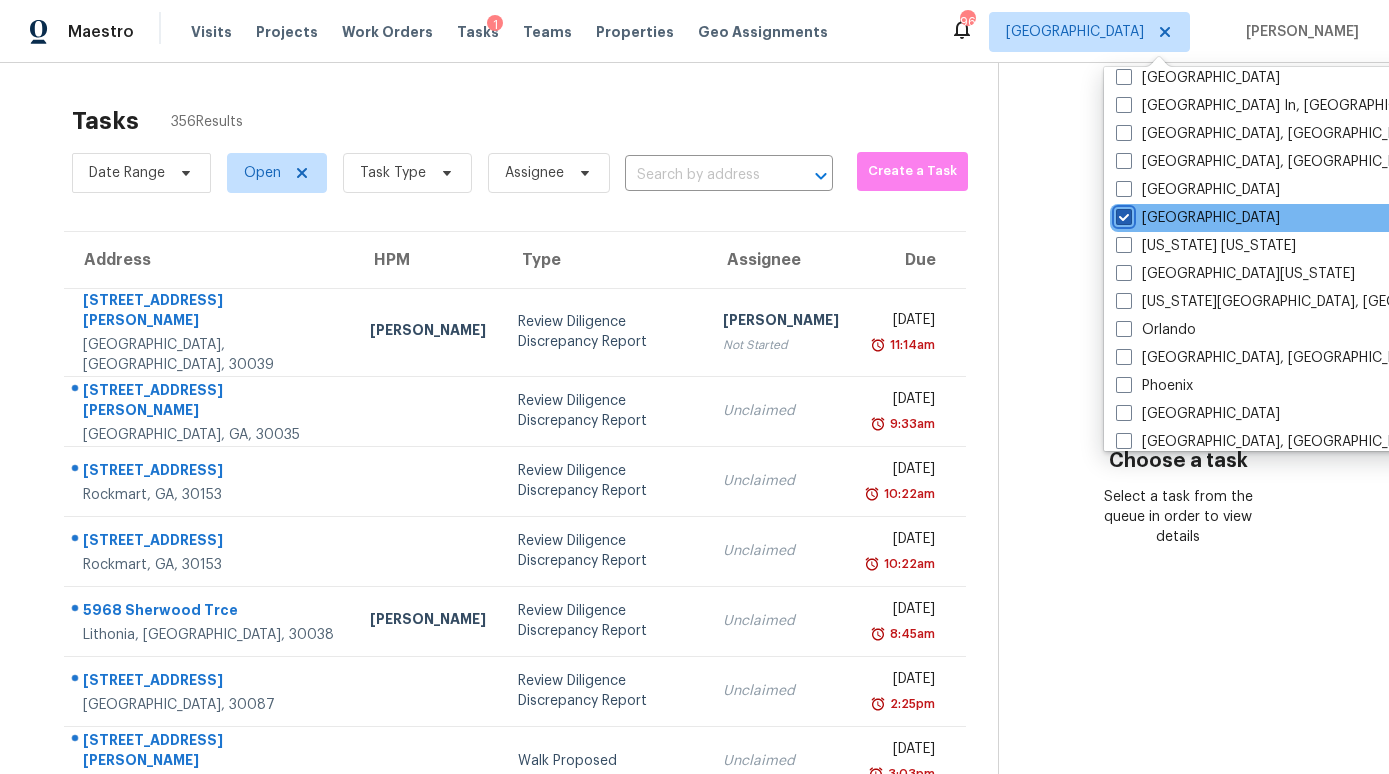 checkbox on "true" 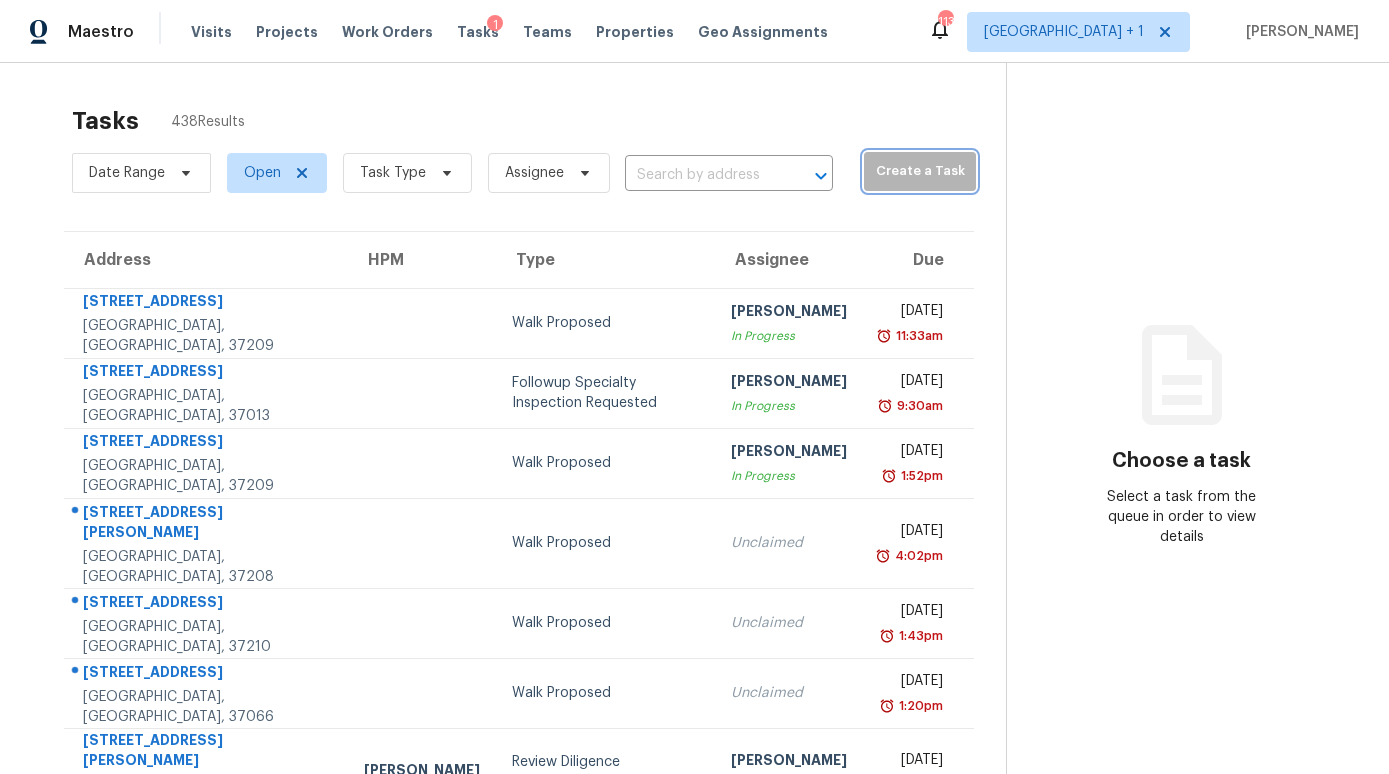 click on "Create a Task" at bounding box center [919, 171] 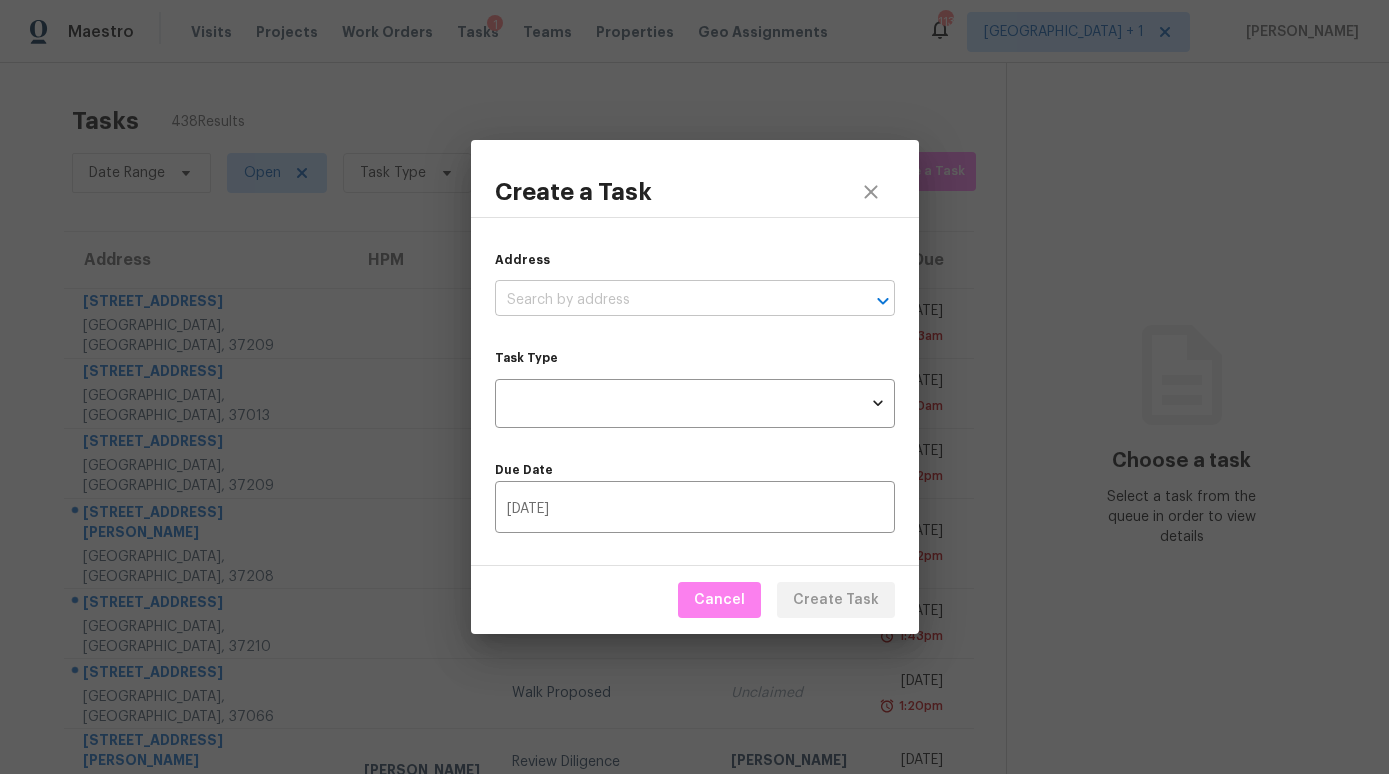 click at bounding box center [667, 300] 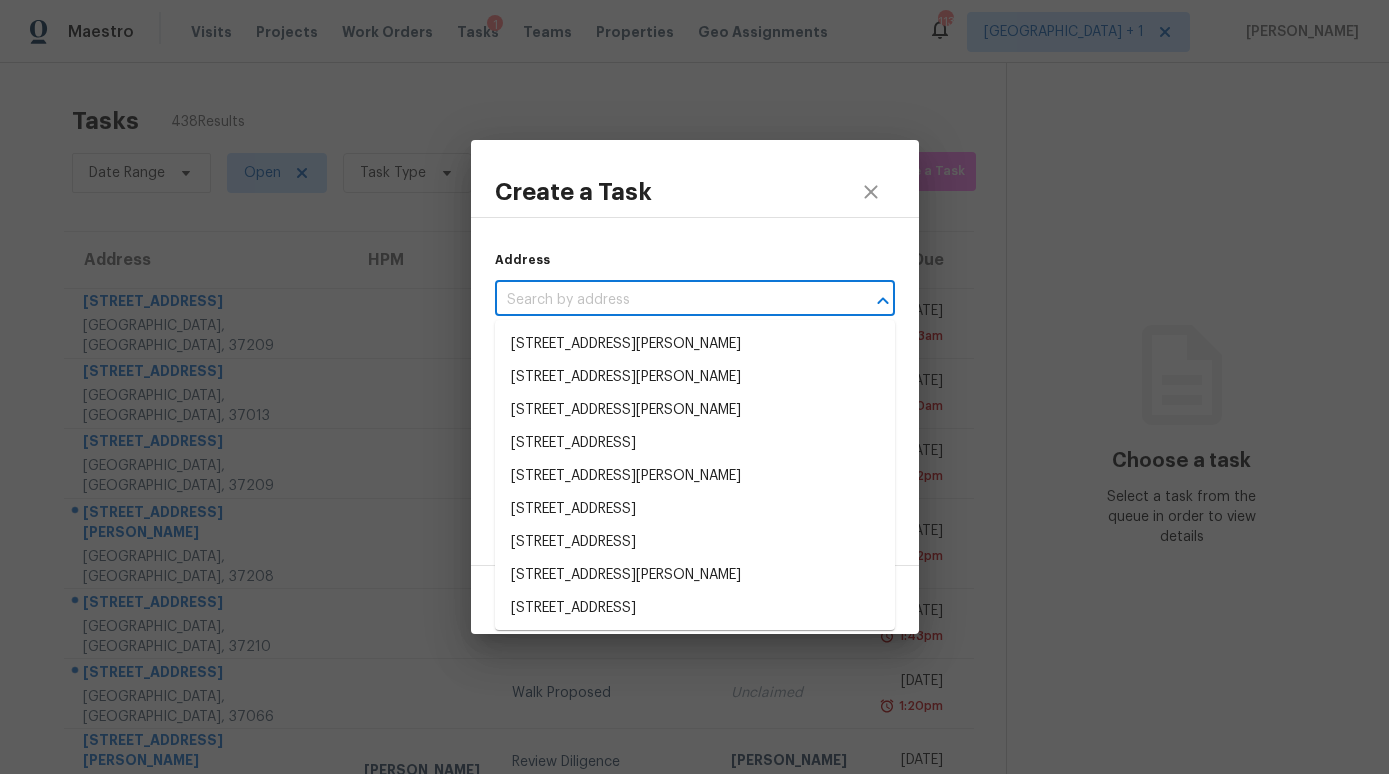 paste on "2751 Belle Meade Pl, Columbia, TN 38401" 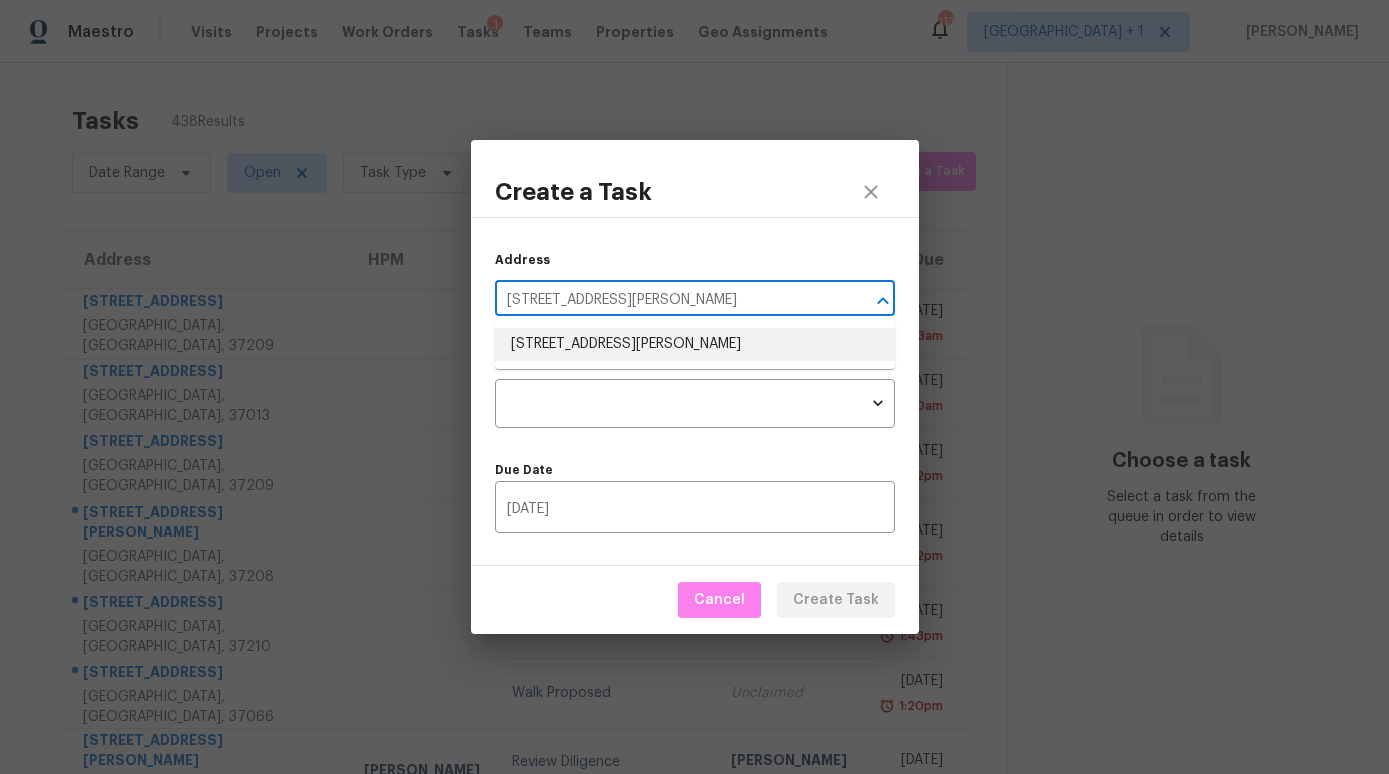 click on "2751 Belle Meade Pl, Columbia, TN 38401" at bounding box center (695, 344) 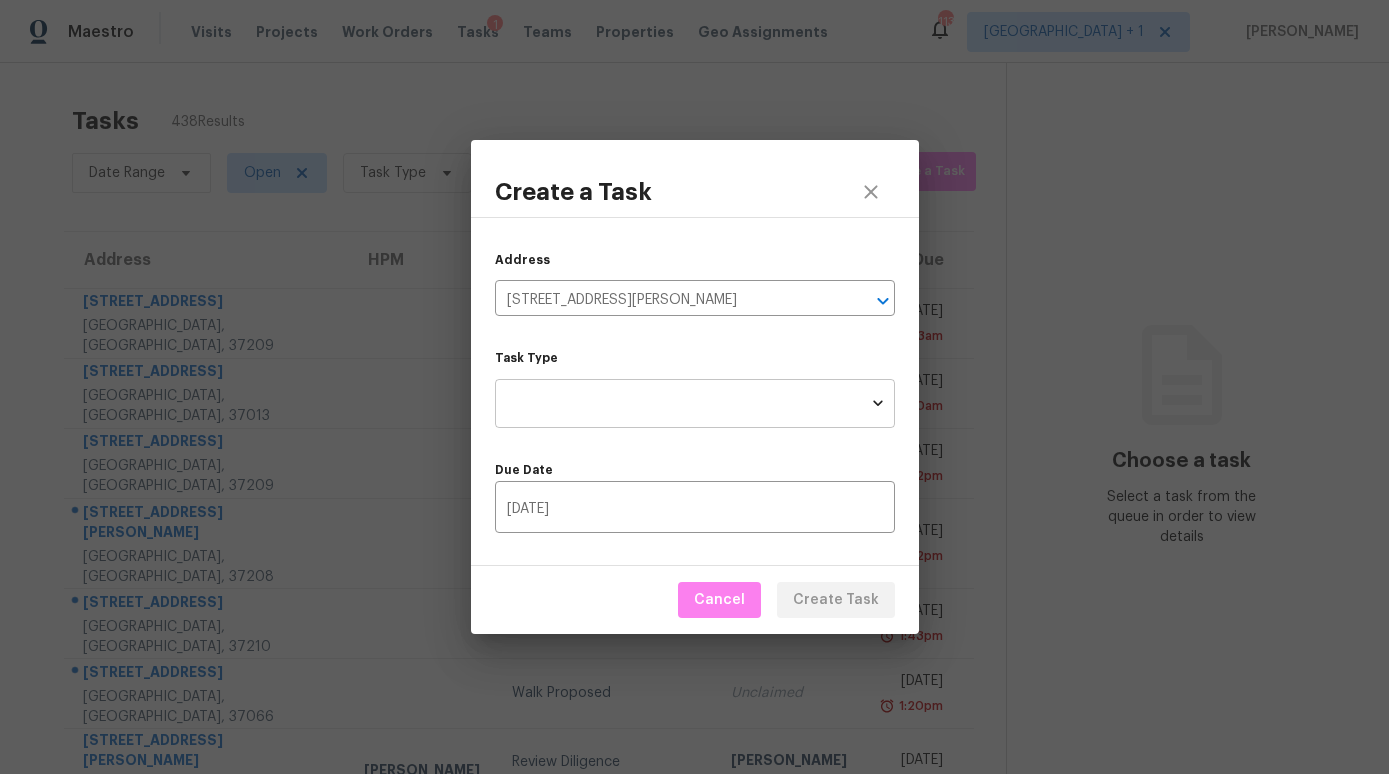 click on "Maestro Visits Projects Work Orders Tasks 1 Teams Properties Geo Assignments 113 Atlanta + 1 Becky Trayler Tasks 438  Results Date Range Open Task Type Assignee ​ Create a Task Address HPM Type Assignee Due 828 Hillwood Blvd   Nashville, TN, 37209 Walk Proposed Brianna Bidco In Progress Thu, Sep 21st 2023 11:33am 1515 Bridgecrest Dr   Antioch, TN, 37013 Followup Specialty Inspection Requested Brianna Bidco In Progress Fri, Oct 6th 2023 9:30am 200A Oceola Ave   Nashville, TN, 37209 Walk Proposed Seyi Dodo-Williams In Progress Thu, Nov 2nd 2023 1:52pm 1217 Jackson St # D Nashville, TN, 37208 Walk Proposed Unclaimed Wed, Nov 22nd 2023 4:02pm 1453 4th Ave S   Nashville, TN, 37210 Walk Proposed Unclaimed Tue, Mar 12th 2024 1:43pm 183 Cape Private Cir # 183 Gallatin, TN, 37066 Walk Proposed Unclaimed Mon, Apr 29th 2024 1:20pm 4425 Amy Rd   Snellville, GA, 30039 Michael Durham Review Diligence Discrepancy Report Becky Trayler Not Started Tue, Sep 17th 2024 11:14am 4921 Walden Lake Sq   Decatur, GA, 30035 Unclaimed" at bounding box center (694, 387) 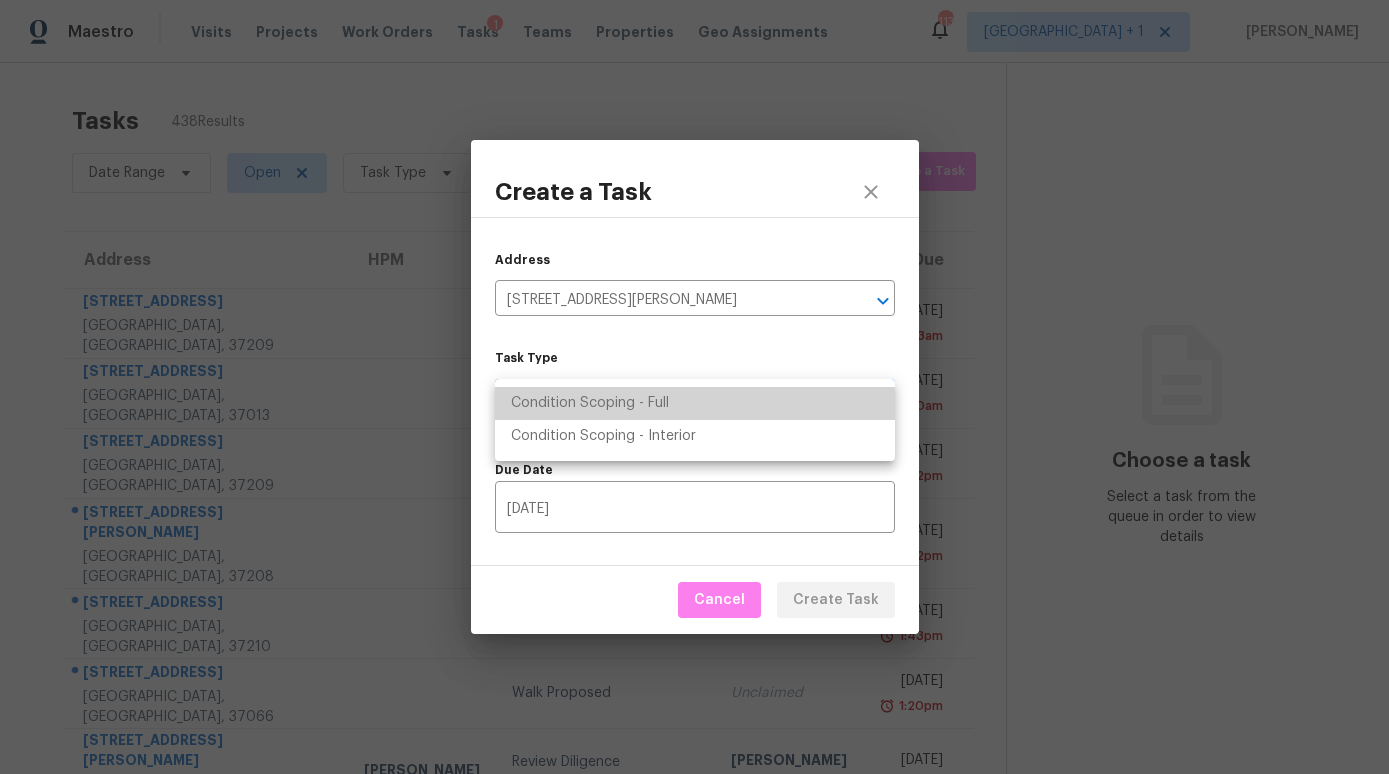 click on "Condition Scoping - Full" at bounding box center [695, 403] 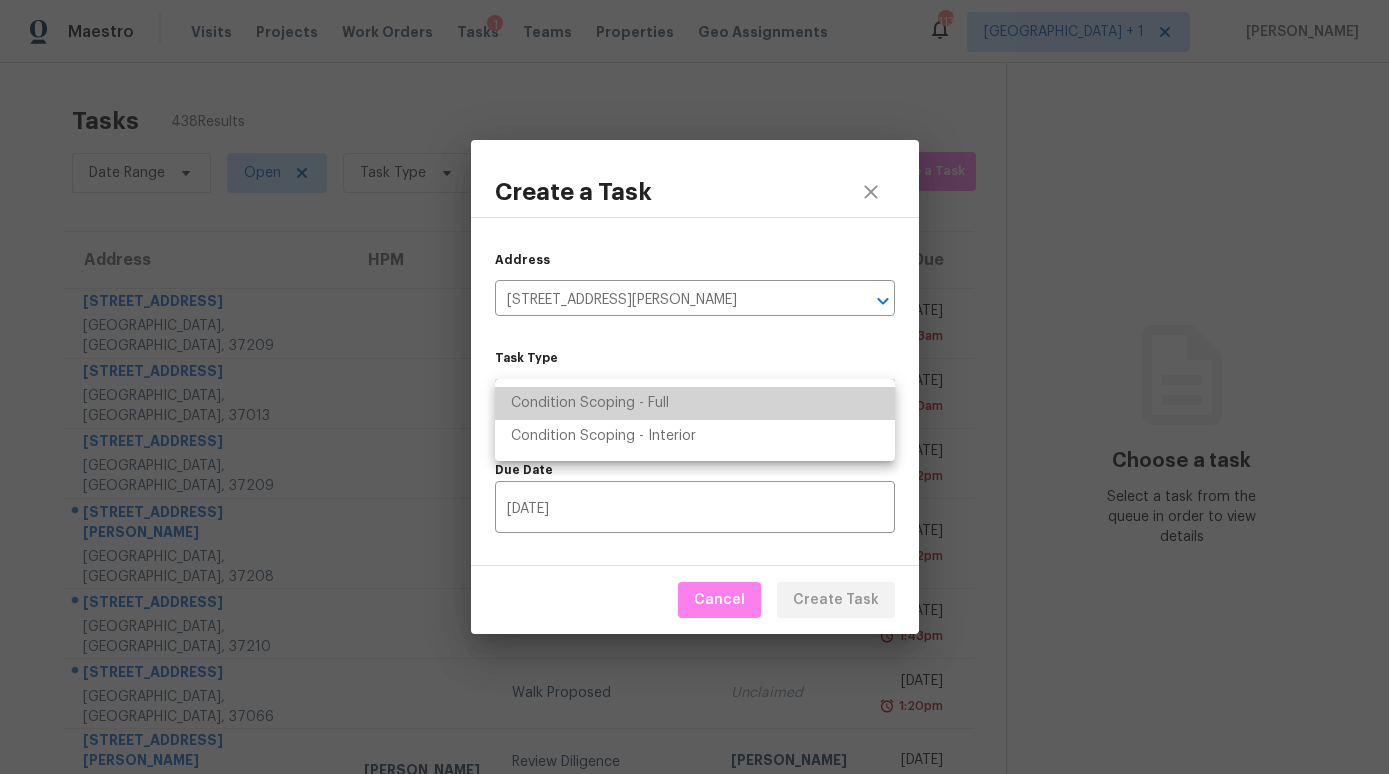 type on "virtual_full_assessment" 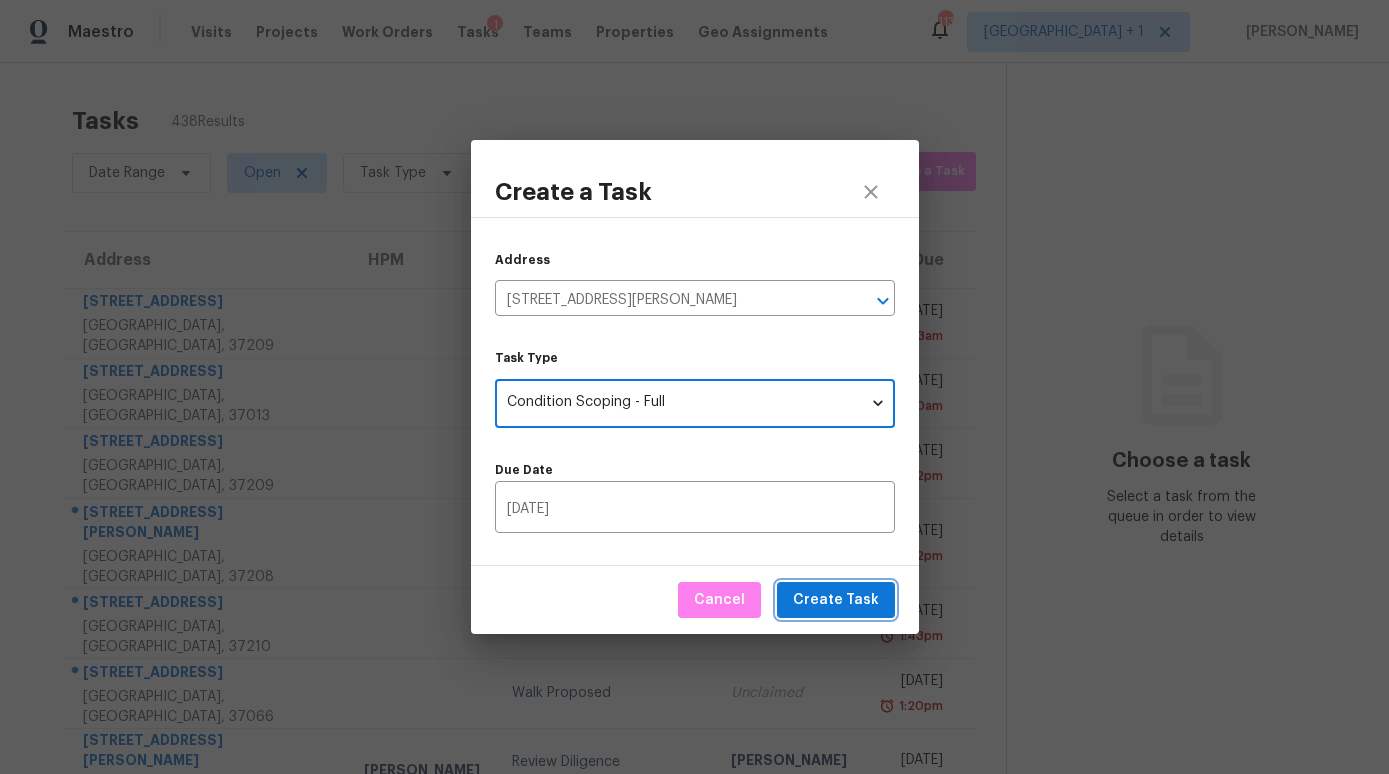 click on "Create Task" at bounding box center (836, 600) 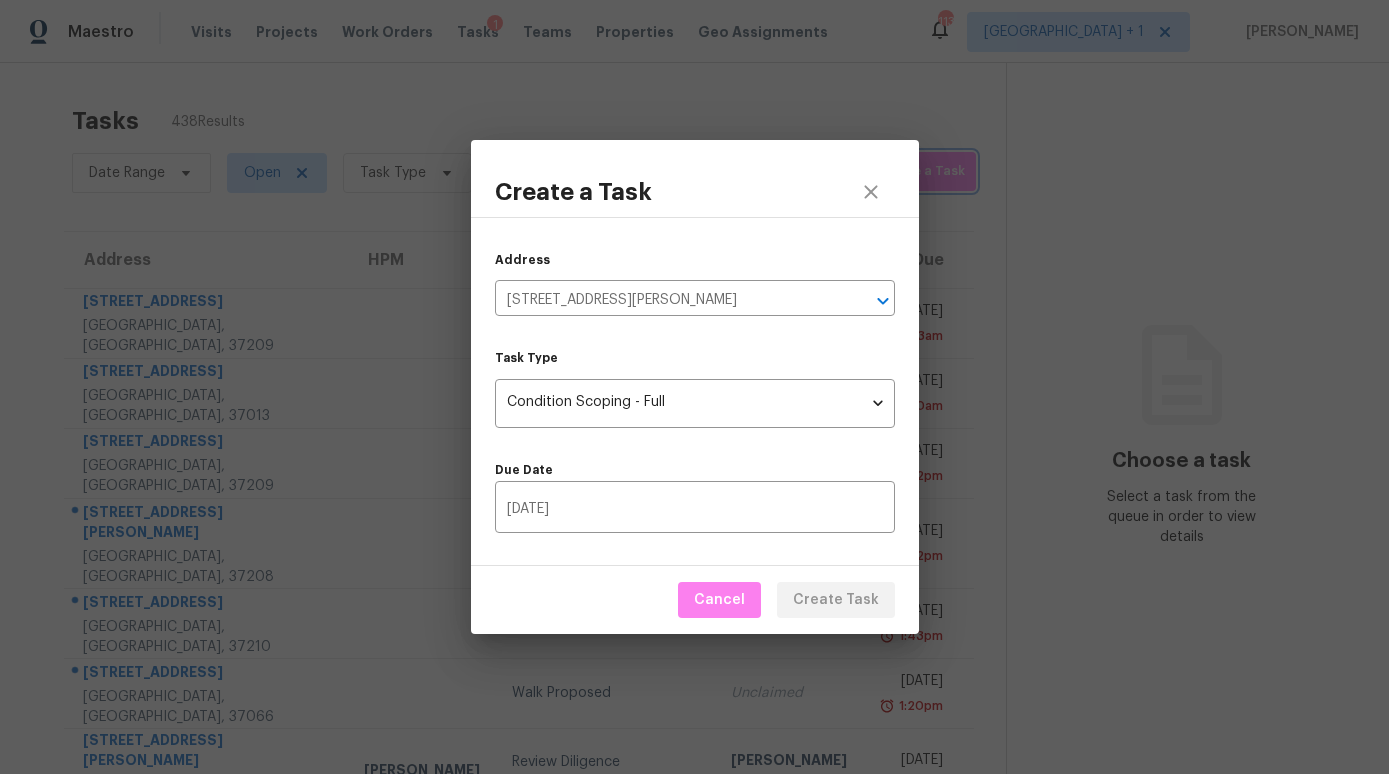 type 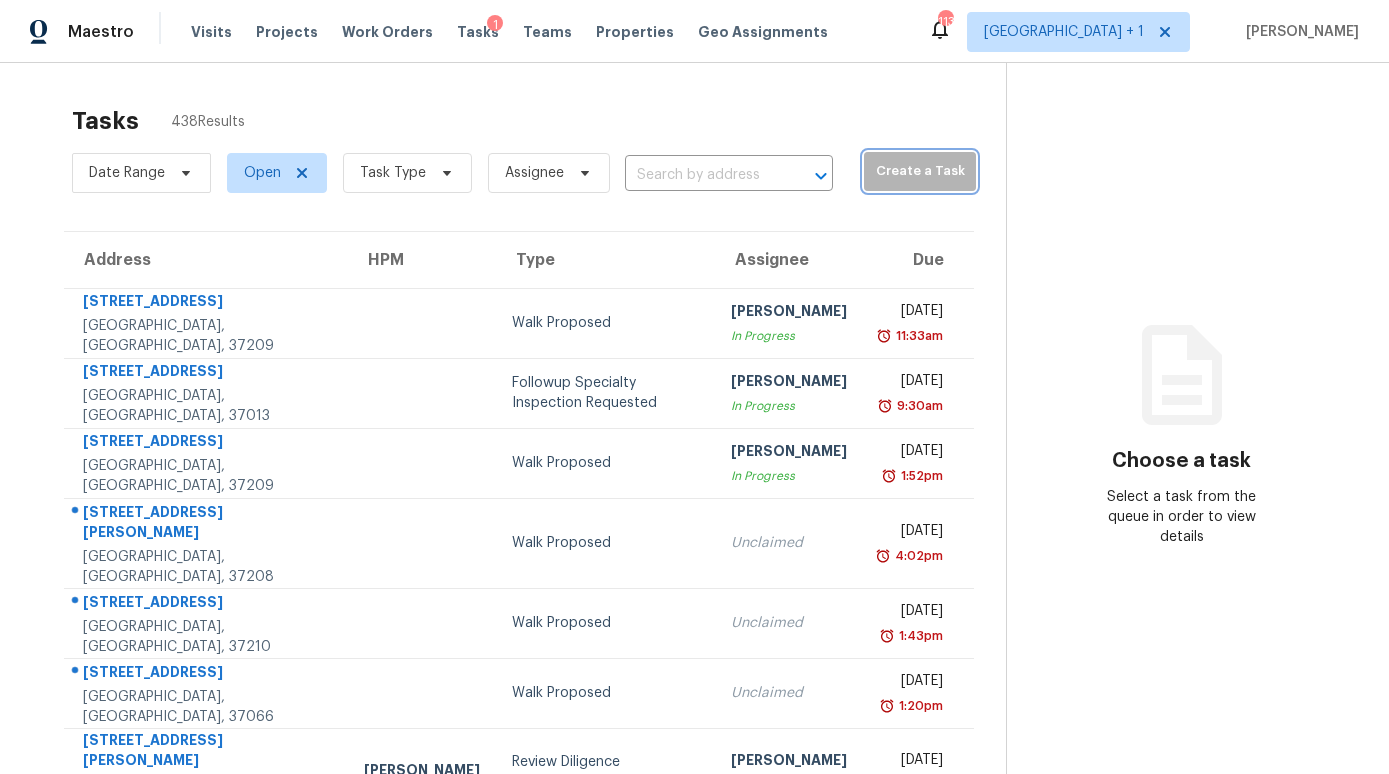 click on "Create a Task" at bounding box center [919, 171] 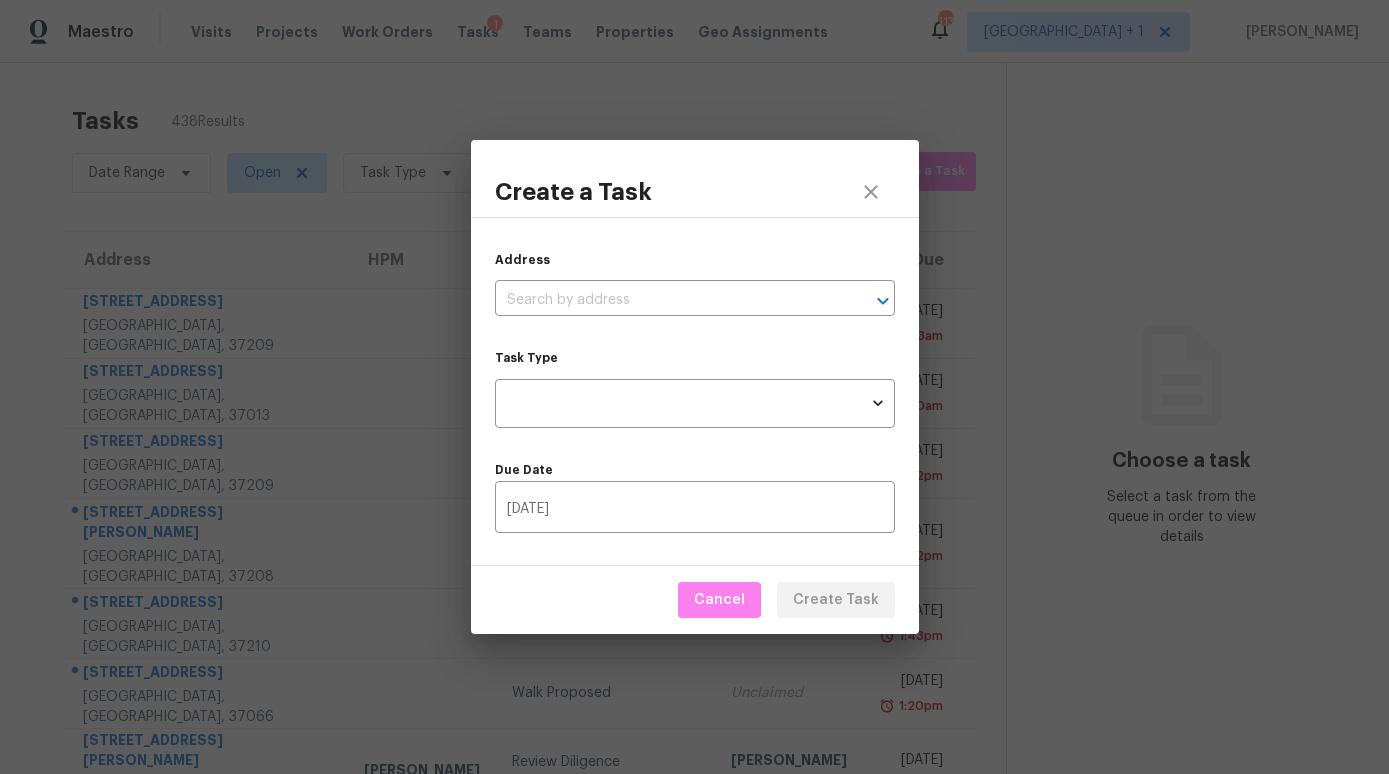 click on "Address ​ Task Type ​ Task Type Due Date 07/21/2025 ​" at bounding box center (695, 391) 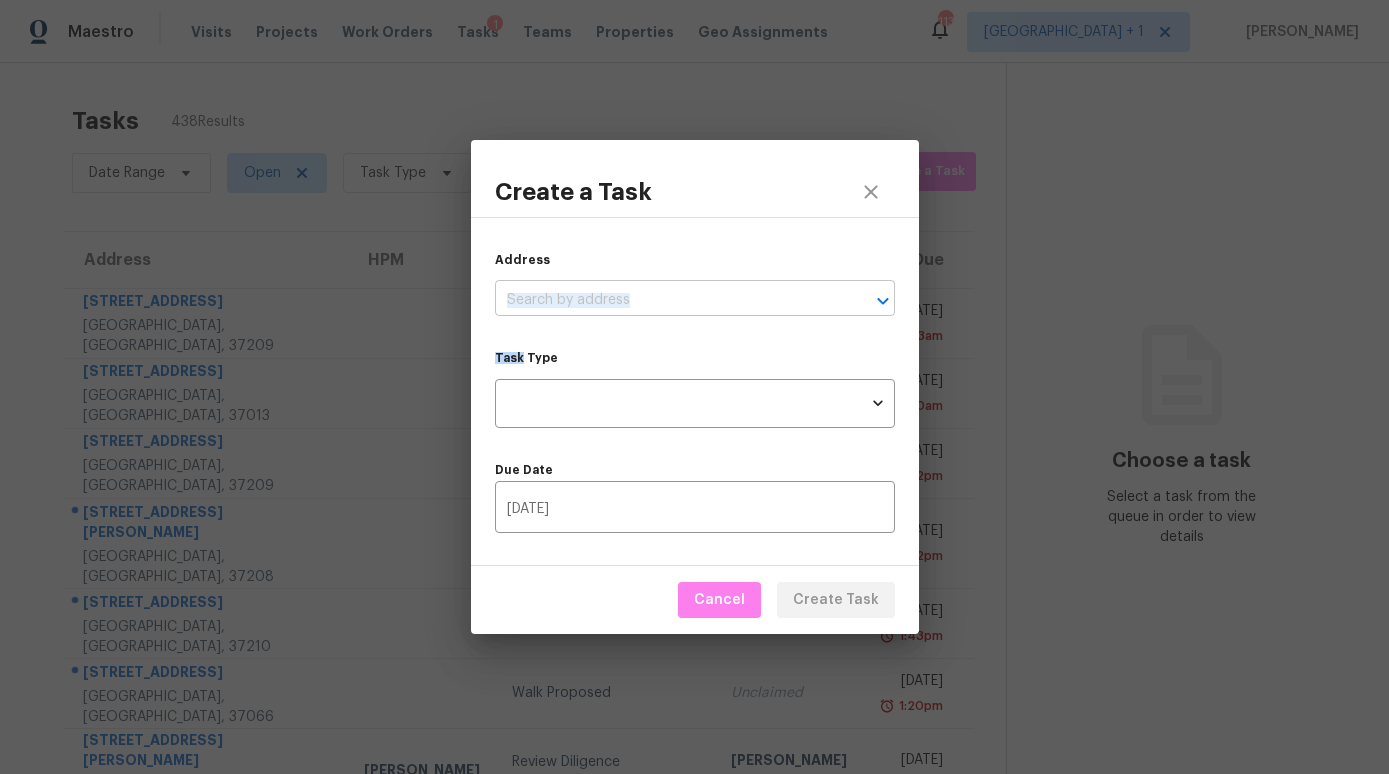 click on "Address ​ Task Type ​ Task Type Due Date 07/21/2025 ​" at bounding box center [695, 391] 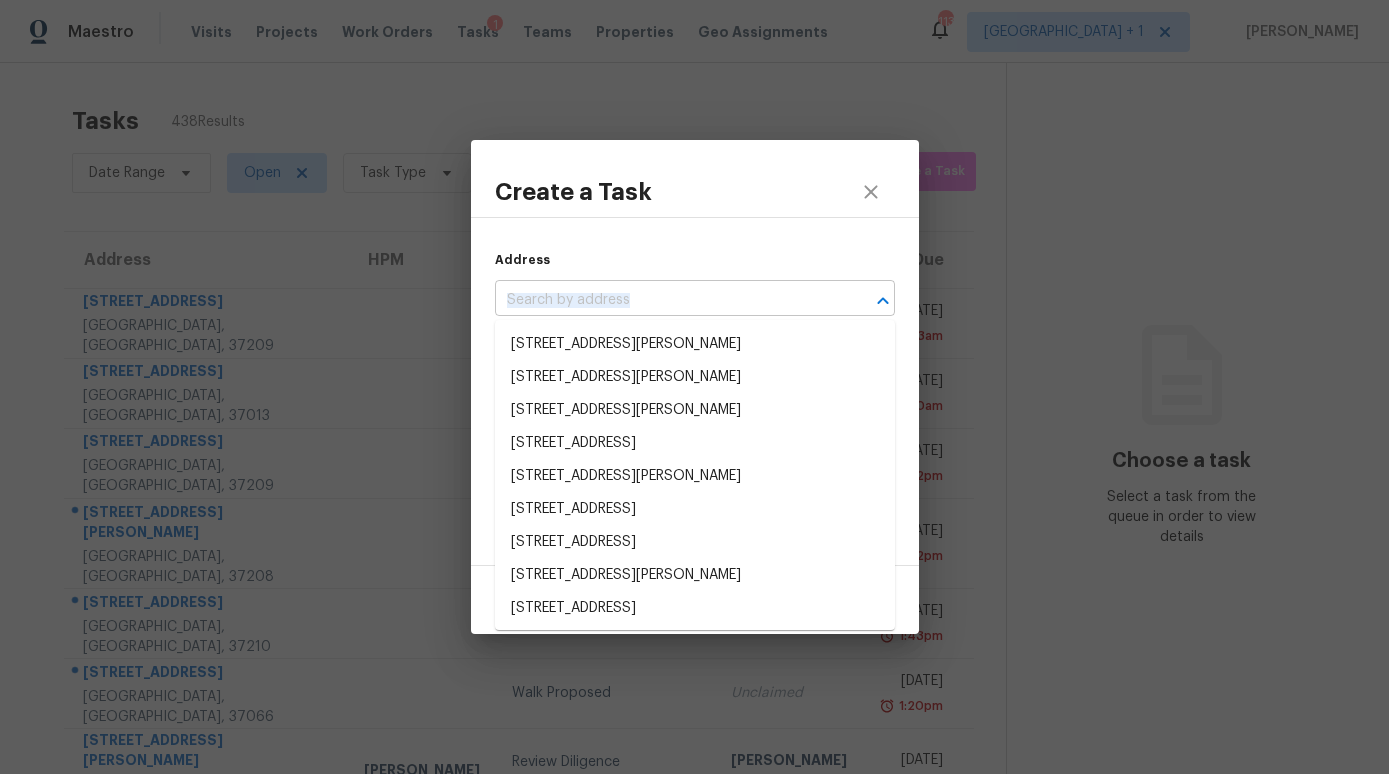 click at bounding box center (667, 300) 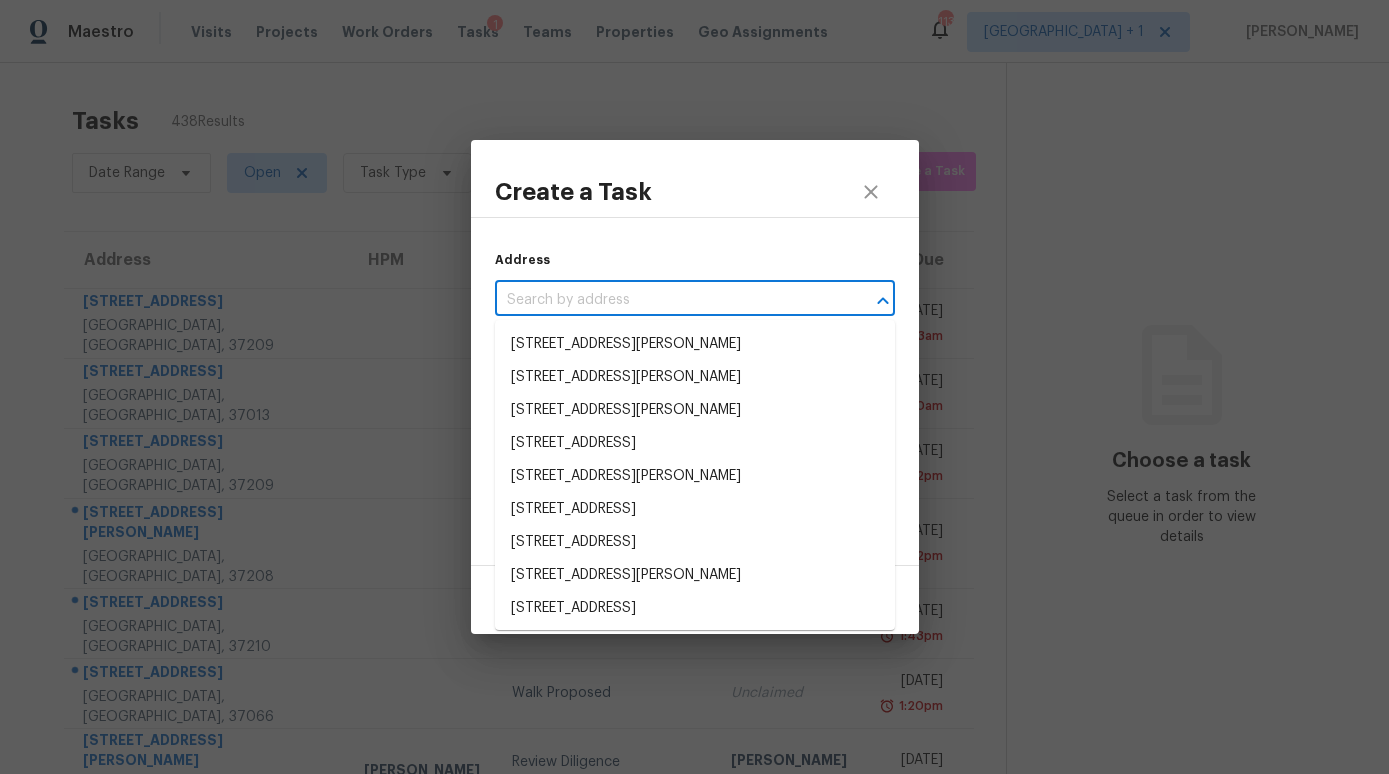 paste on "3408 Bruner Ct, Nashville, TN 37211" 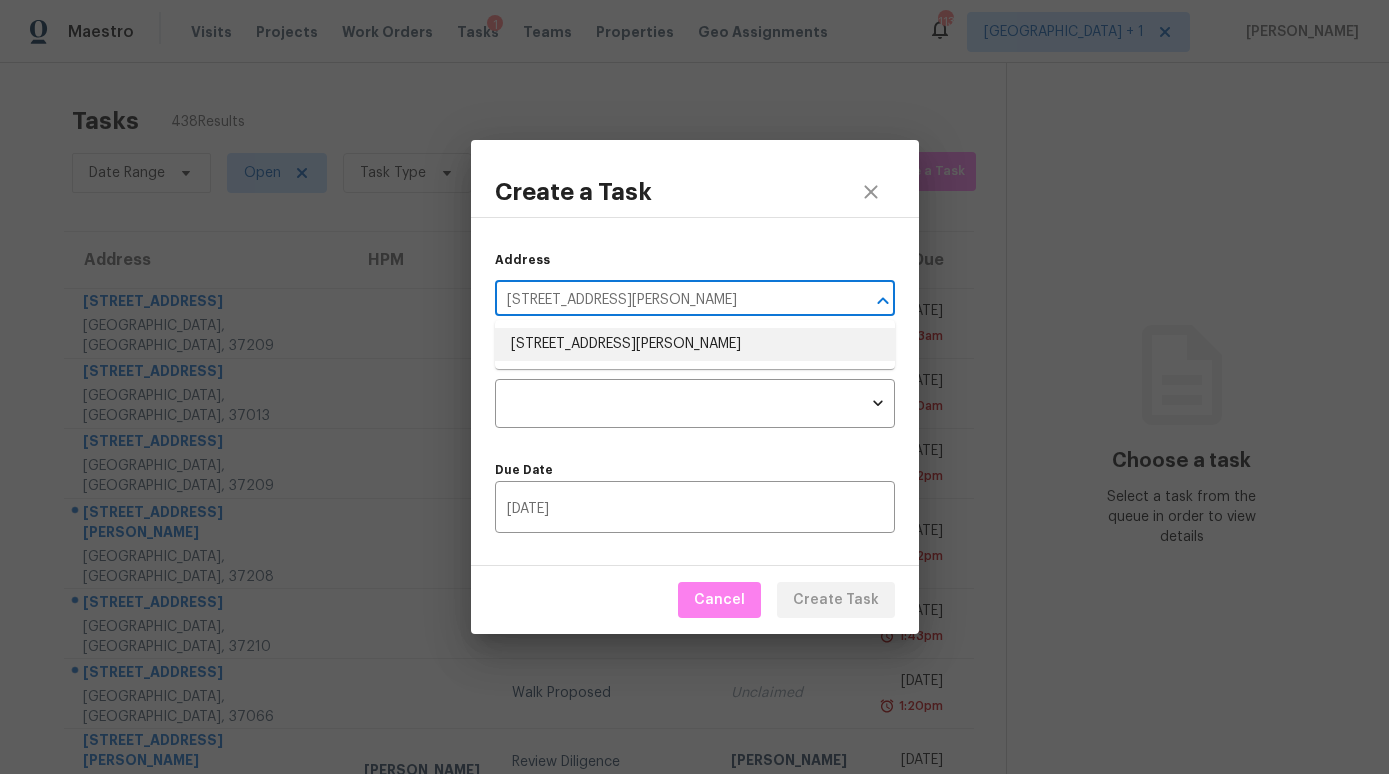 click on "3408 Bruner Ct, Nashville, TN 37211" at bounding box center (695, 344) 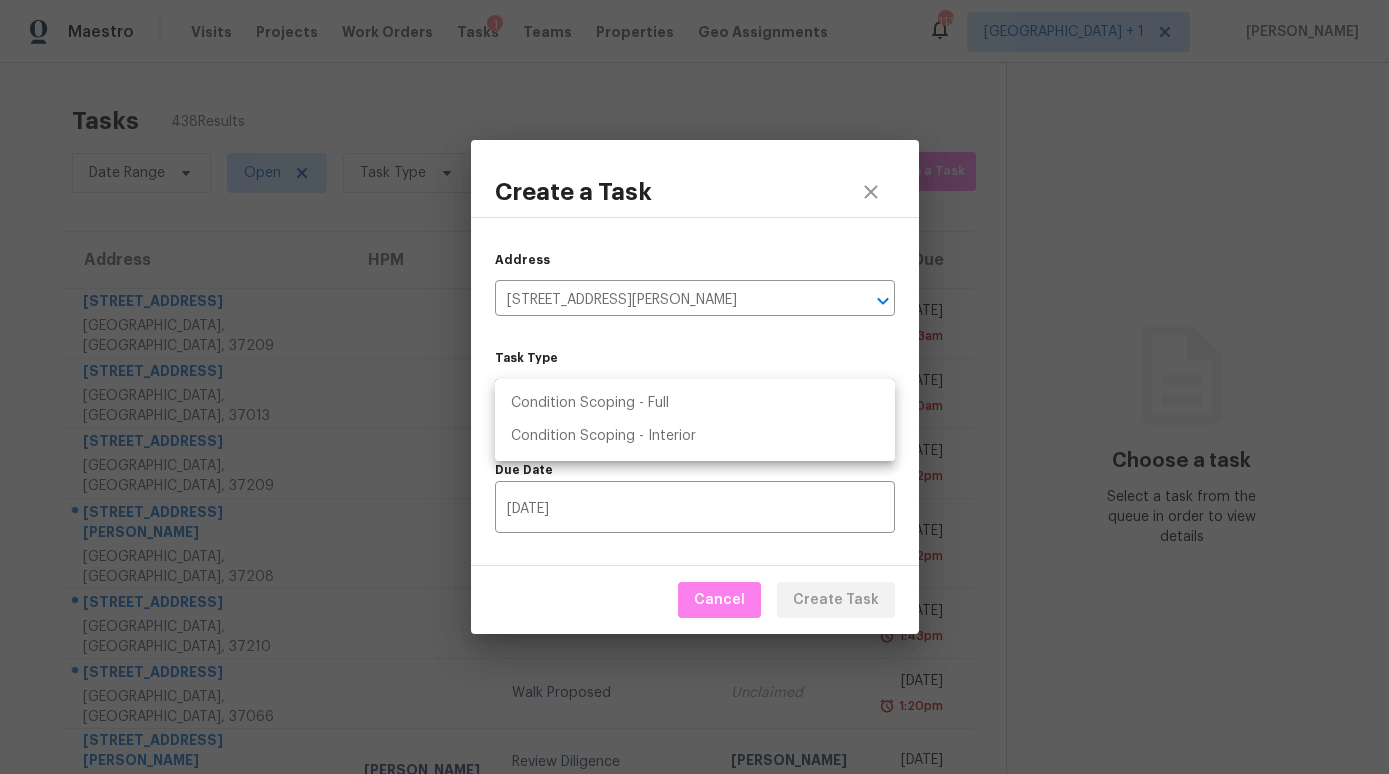 click on "Maestro Visits Projects Work Orders Tasks 1 Teams Properties Geo Assignments 113 Atlanta + 1 Becky Trayler Tasks 438  Results Date Range Open Task Type Assignee ​ Create a Task Address HPM Type Assignee Due 828 Hillwood Blvd   Nashville, TN, 37209 Walk Proposed Brianna Bidco In Progress Thu, Sep 21st 2023 11:33am 1515 Bridgecrest Dr   Antioch, TN, 37013 Followup Specialty Inspection Requested Brianna Bidco In Progress Fri, Oct 6th 2023 9:30am 200A Oceola Ave   Nashville, TN, 37209 Walk Proposed Seyi Dodo-Williams In Progress Thu, Nov 2nd 2023 1:52pm 1217 Jackson St # D Nashville, TN, 37208 Walk Proposed Unclaimed Wed, Nov 22nd 2023 4:02pm 1453 4th Ave S   Nashville, TN, 37210 Walk Proposed Unclaimed Tue, Mar 12th 2024 1:43pm 183 Cape Private Cir # 183 Gallatin, TN, 37066 Walk Proposed Unclaimed Mon, Apr 29th 2024 1:20pm 4425 Amy Rd   Snellville, GA, 30039 Michael Durham Review Diligence Discrepancy Report Becky Trayler Not Started Tue, Sep 17th 2024 11:14am 4921 Walden Lake Sq   Decatur, GA, 30035 Unclaimed" at bounding box center [694, 387] 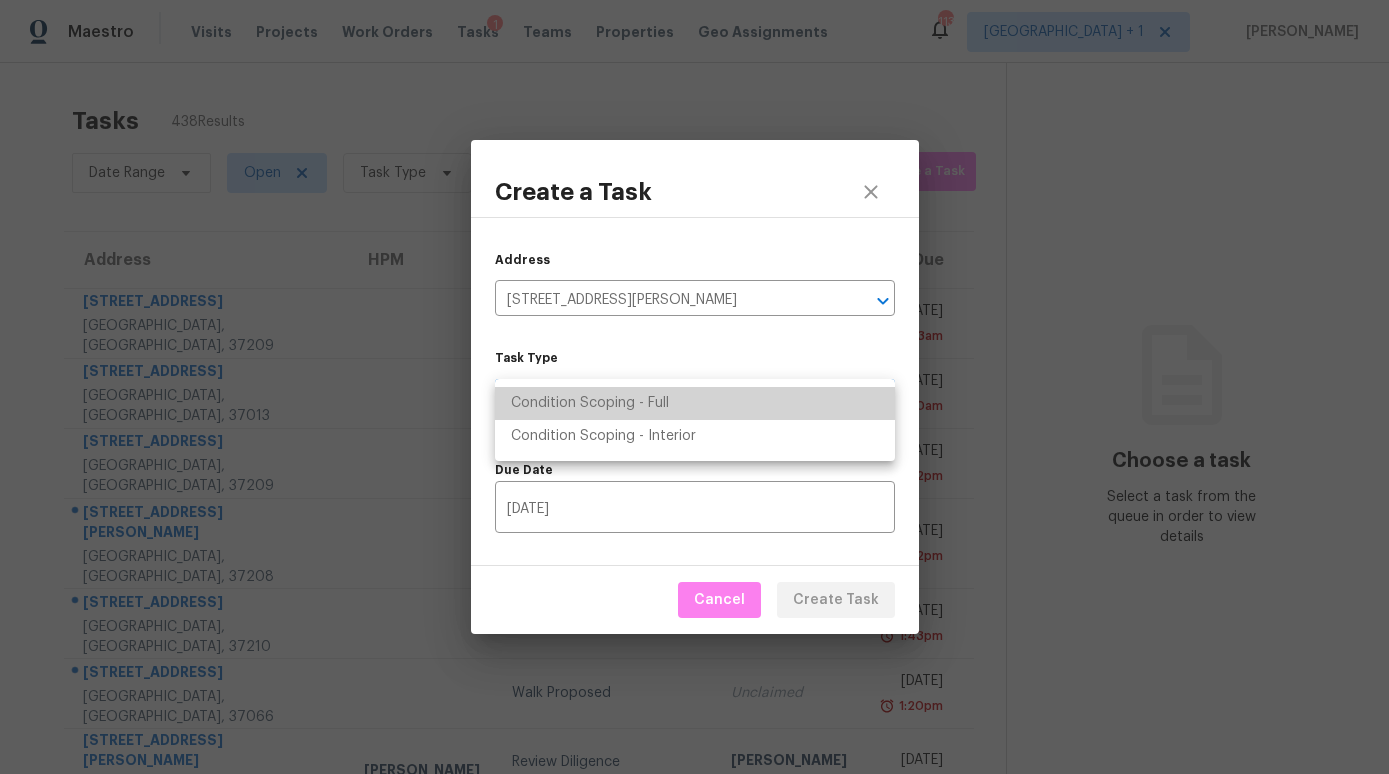 click on "Condition Scoping - Full" at bounding box center [695, 403] 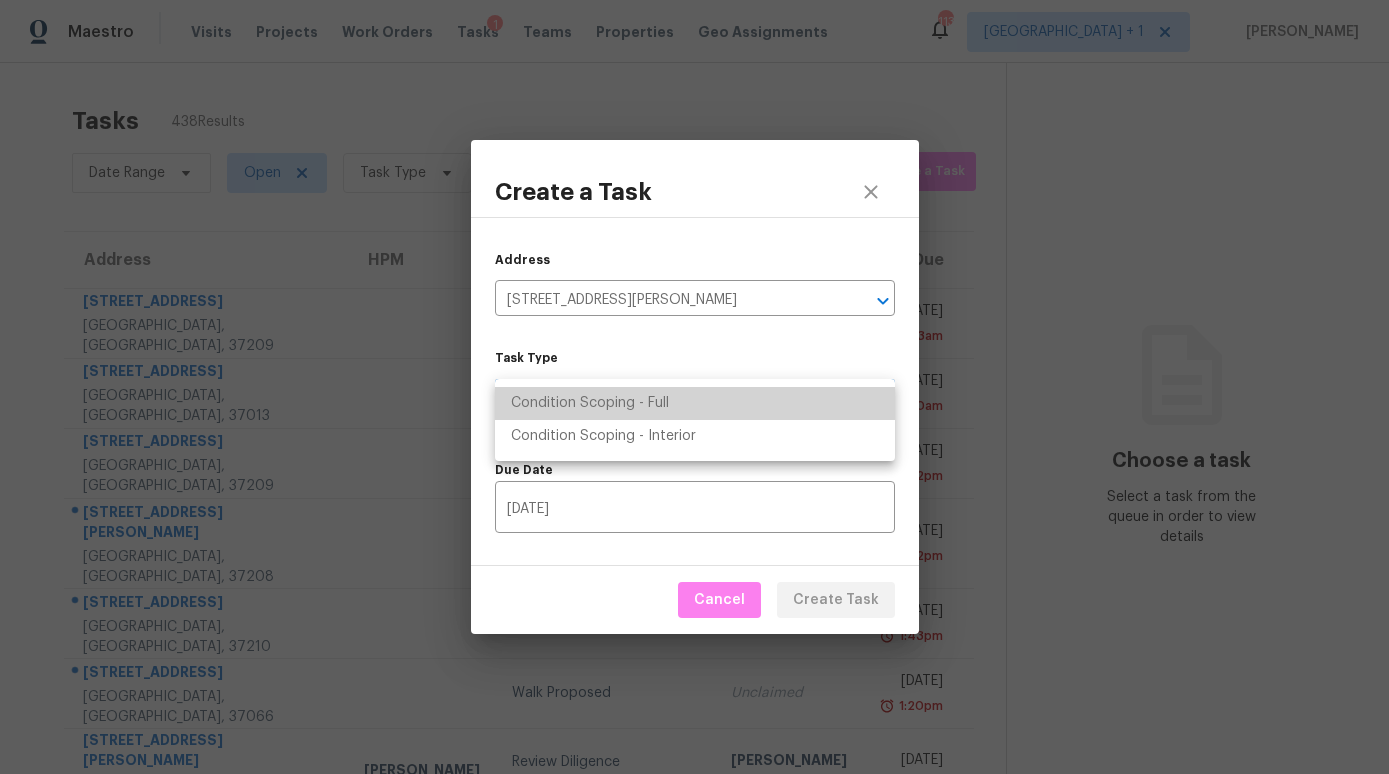 type on "virtual_full_assessment" 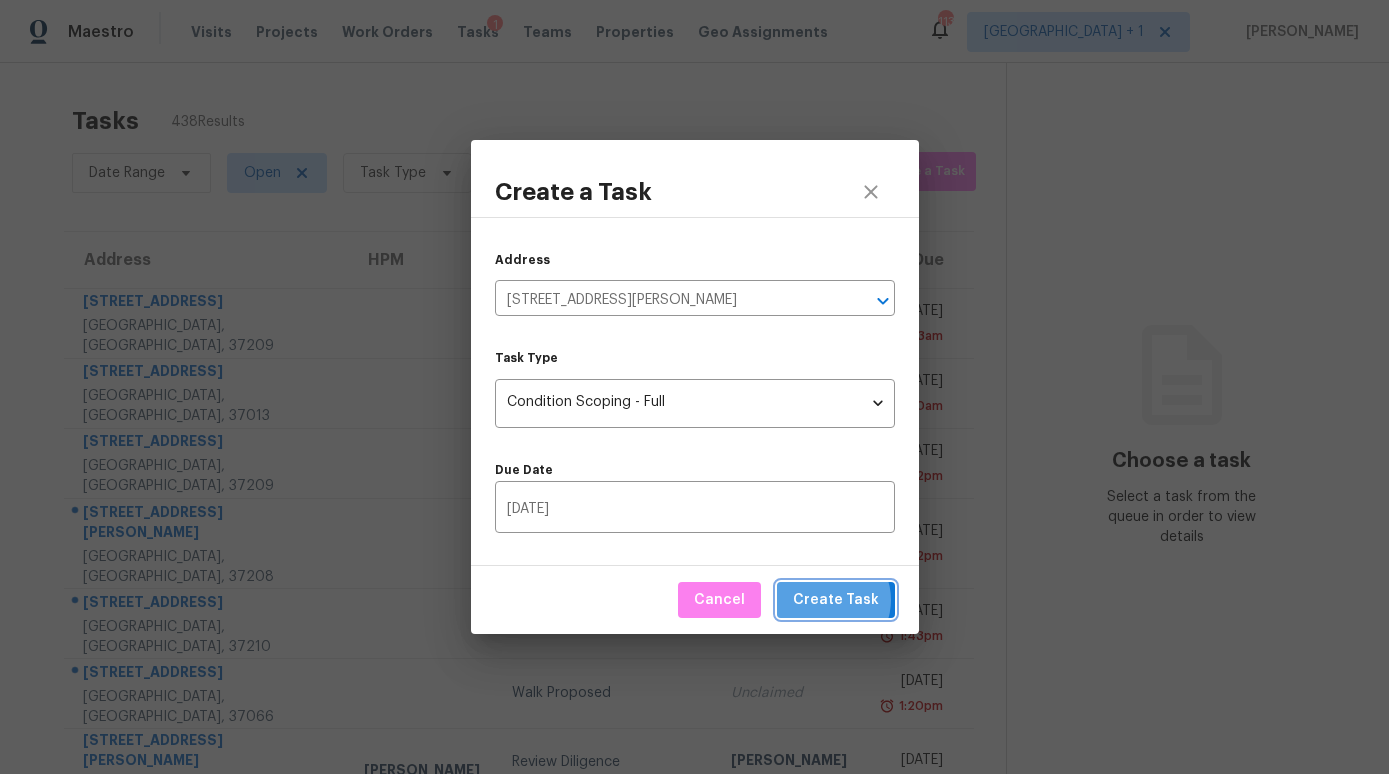 click on "Create Task" at bounding box center [836, 600] 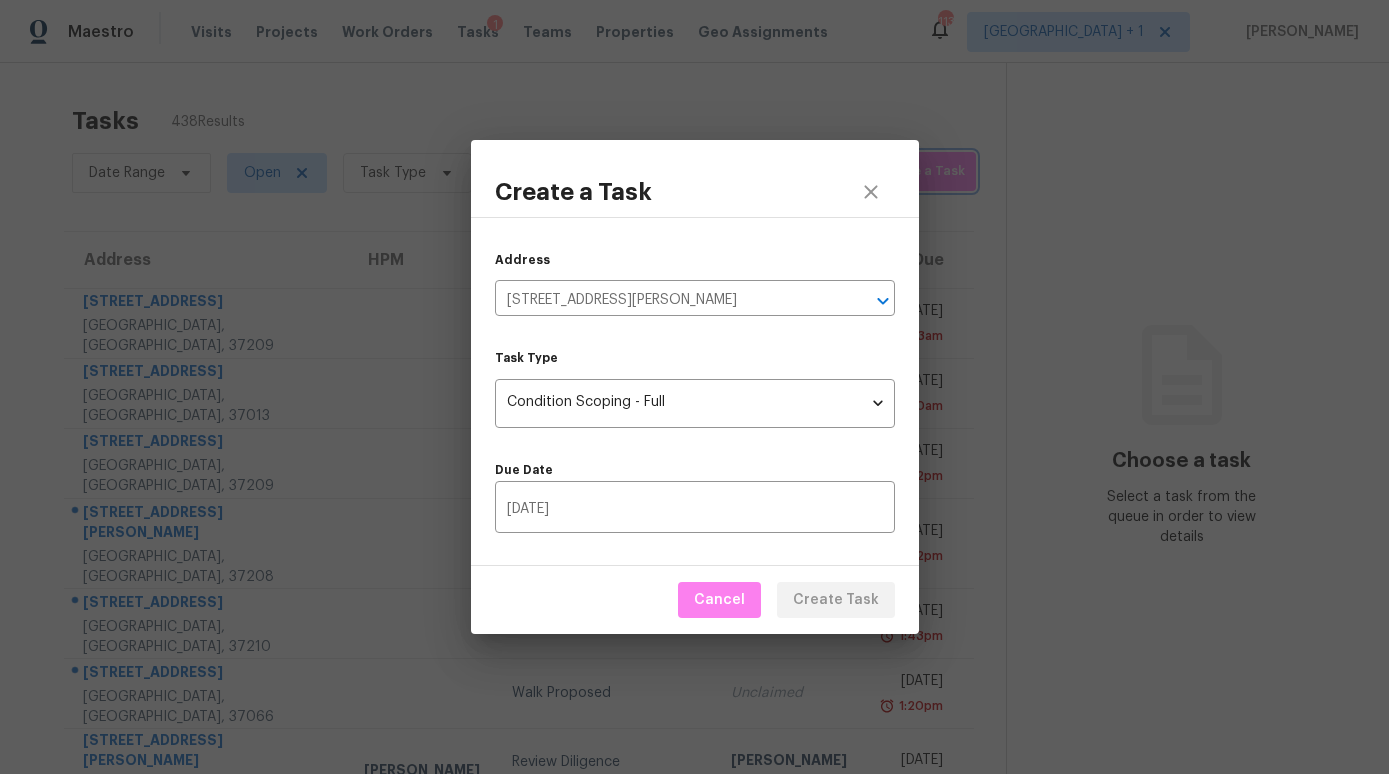 type 